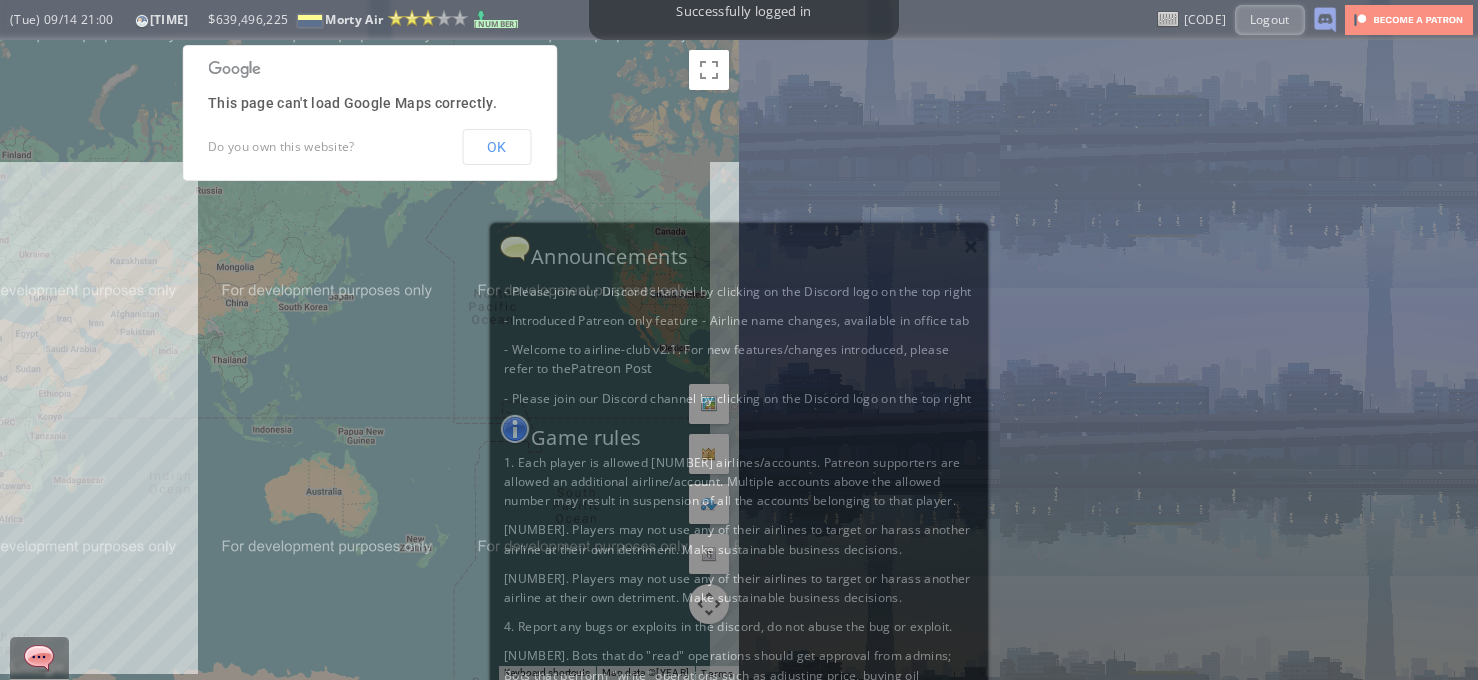 scroll, scrollTop: 0, scrollLeft: 0, axis: both 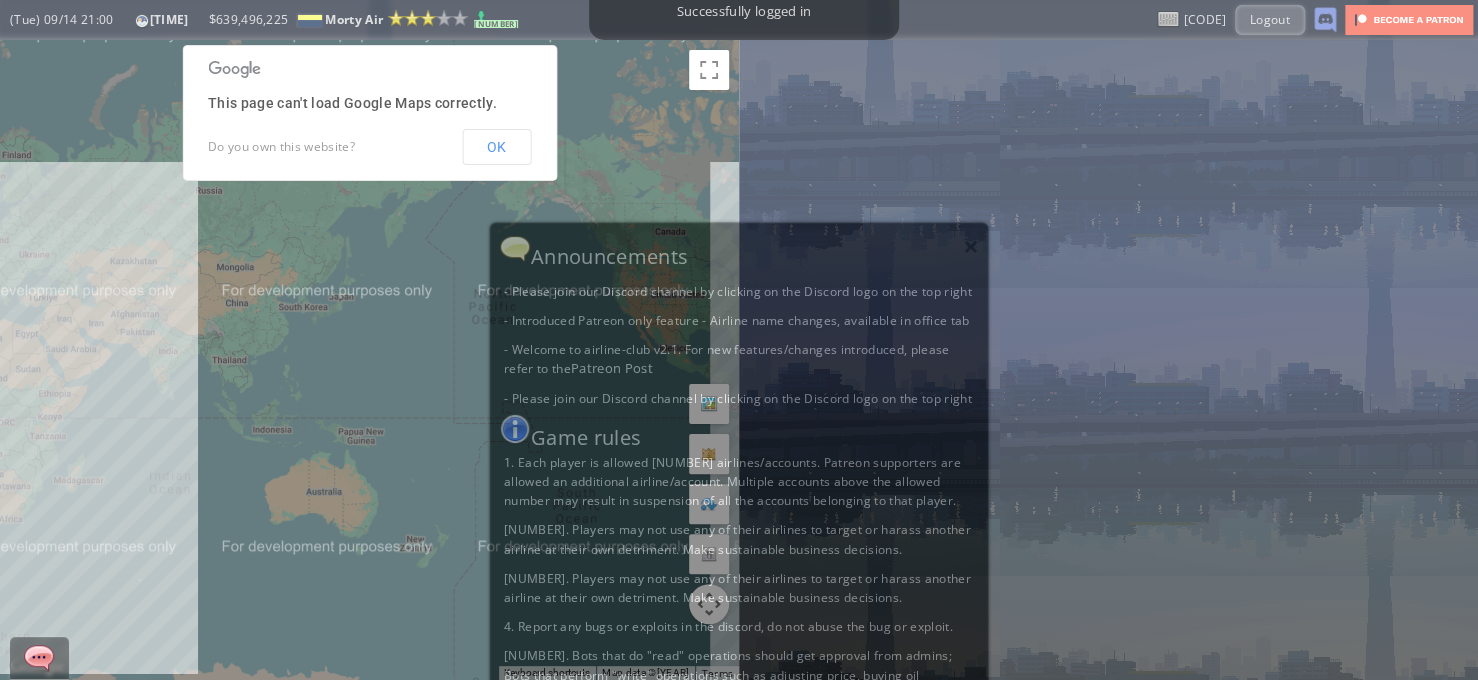 click on "×" at bounding box center (971, 246) 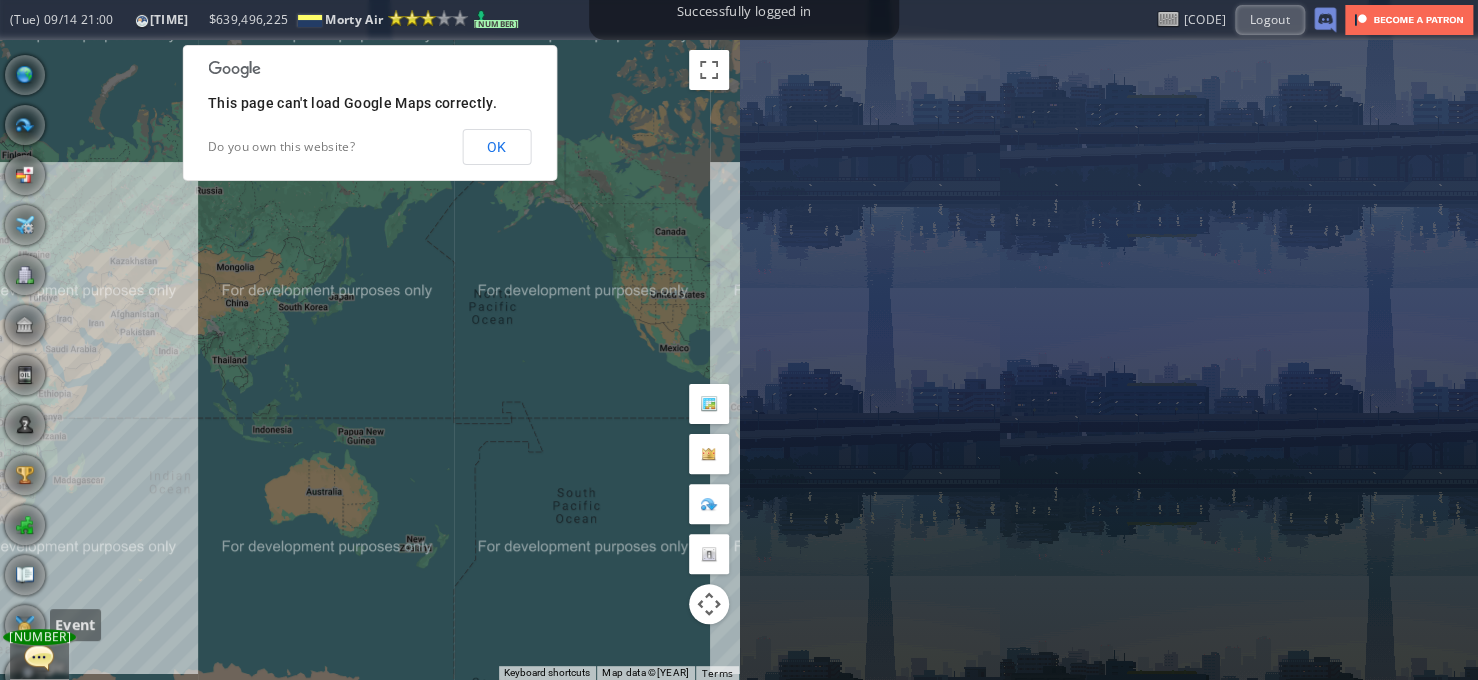 drag, startPoint x: 26, startPoint y: 612, endPoint x: 64, endPoint y: 543, distance: 78.77182 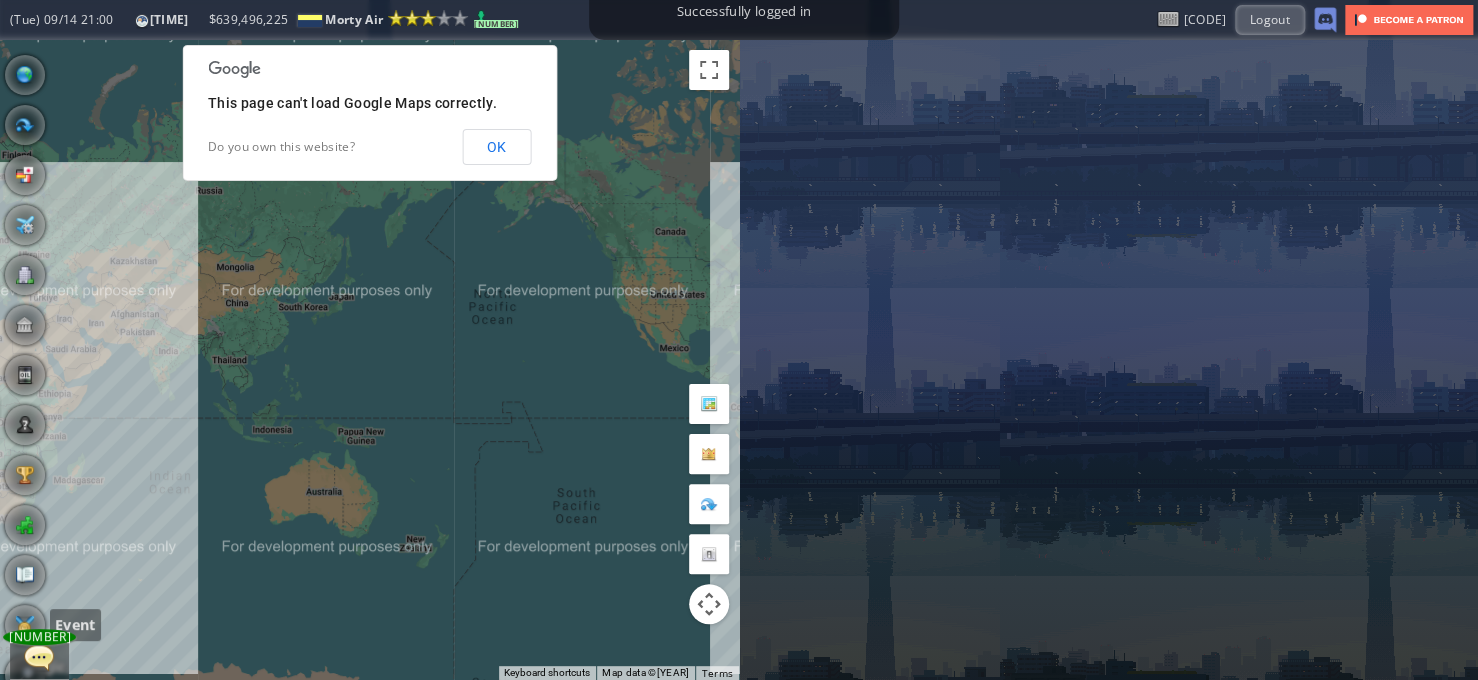 click at bounding box center [25, 625] 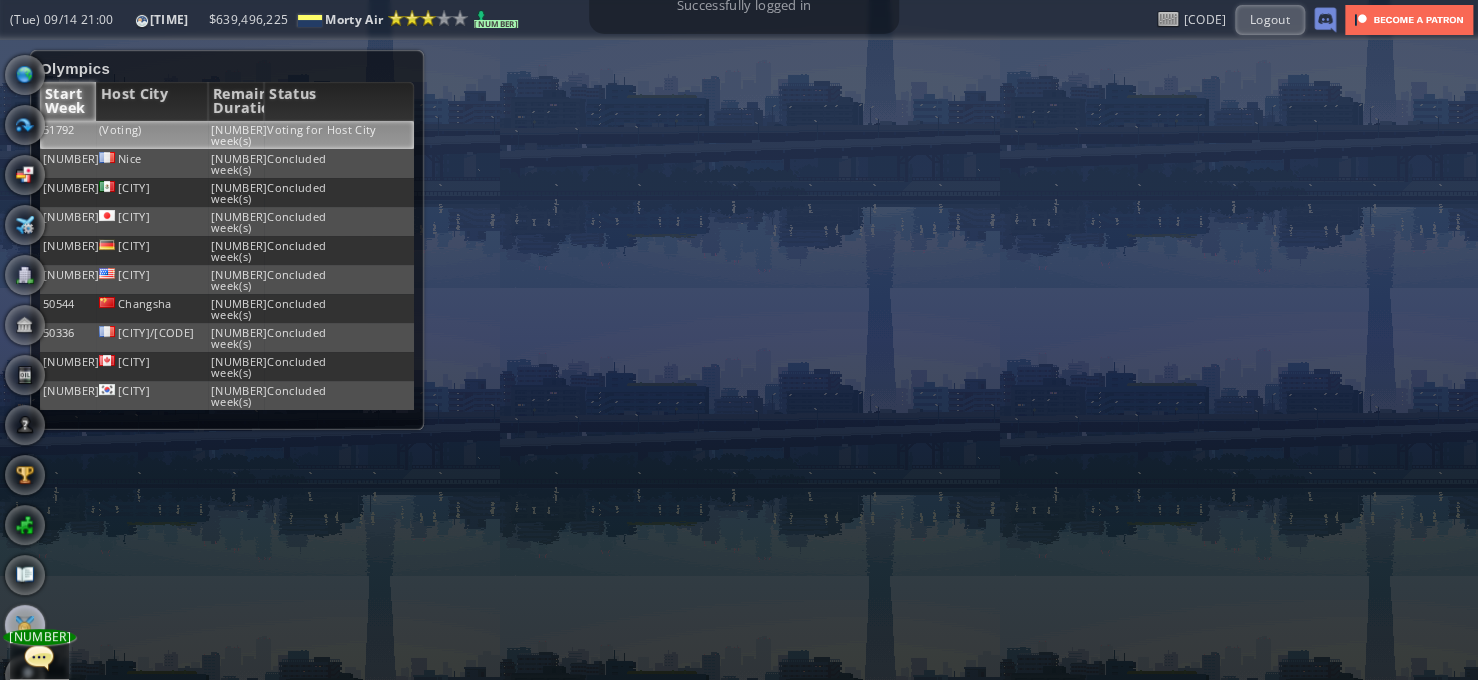 click on "(Voting)" at bounding box center (152, 135) 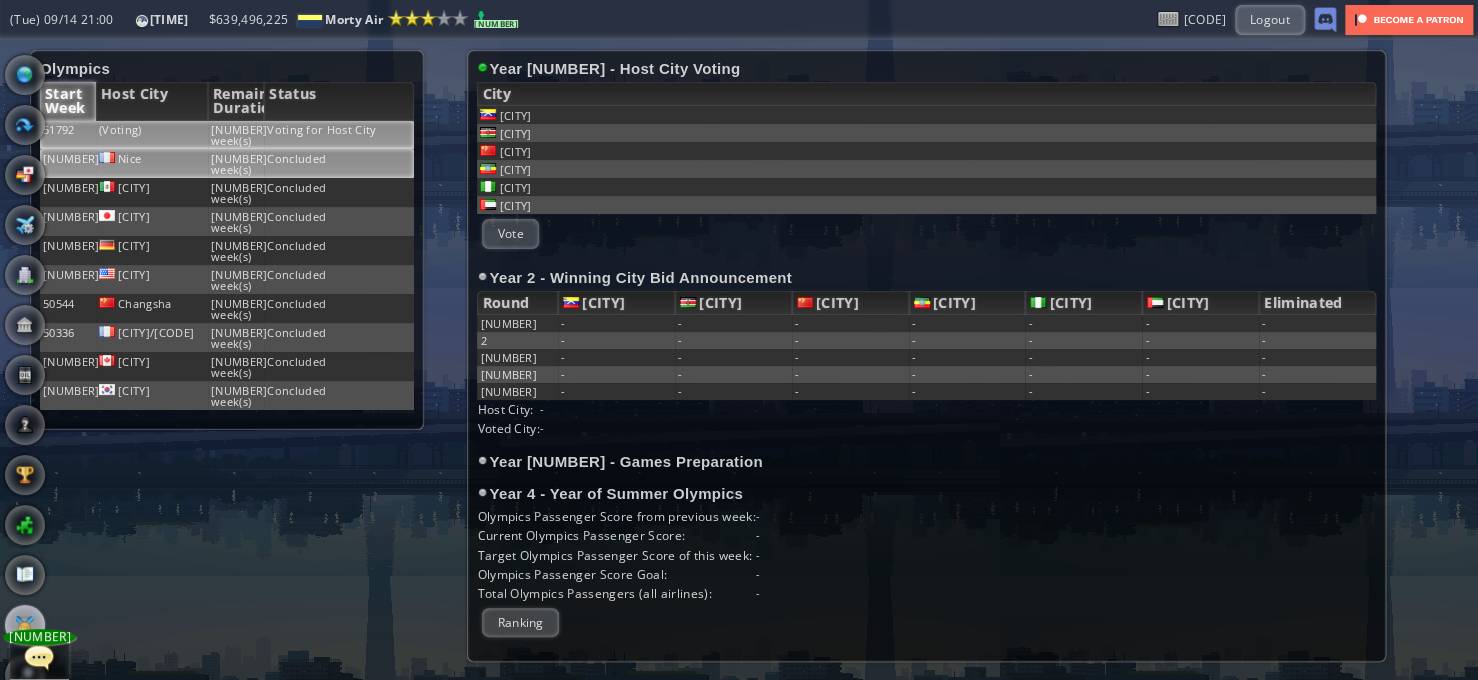 click on "Nice" at bounding box center [152, 135] 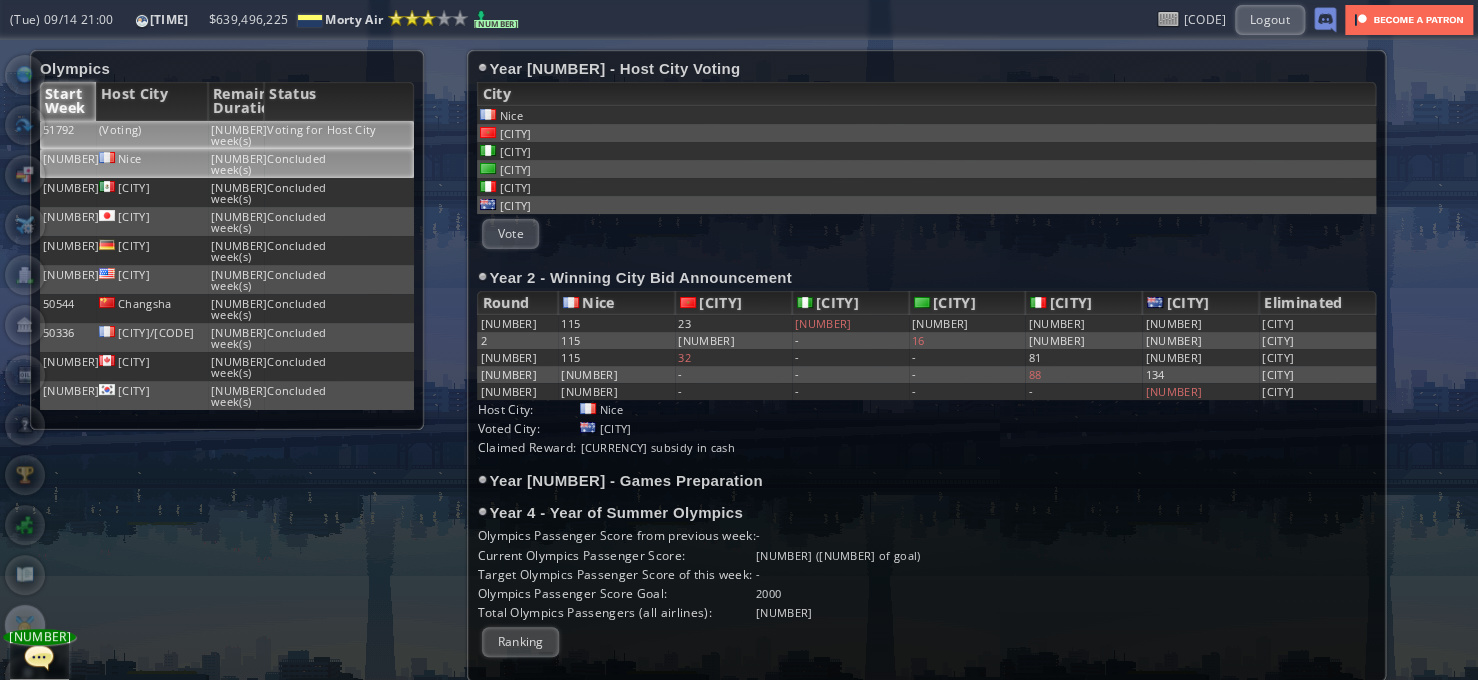 click on "(Voting)" at bounding box center (152, 135) 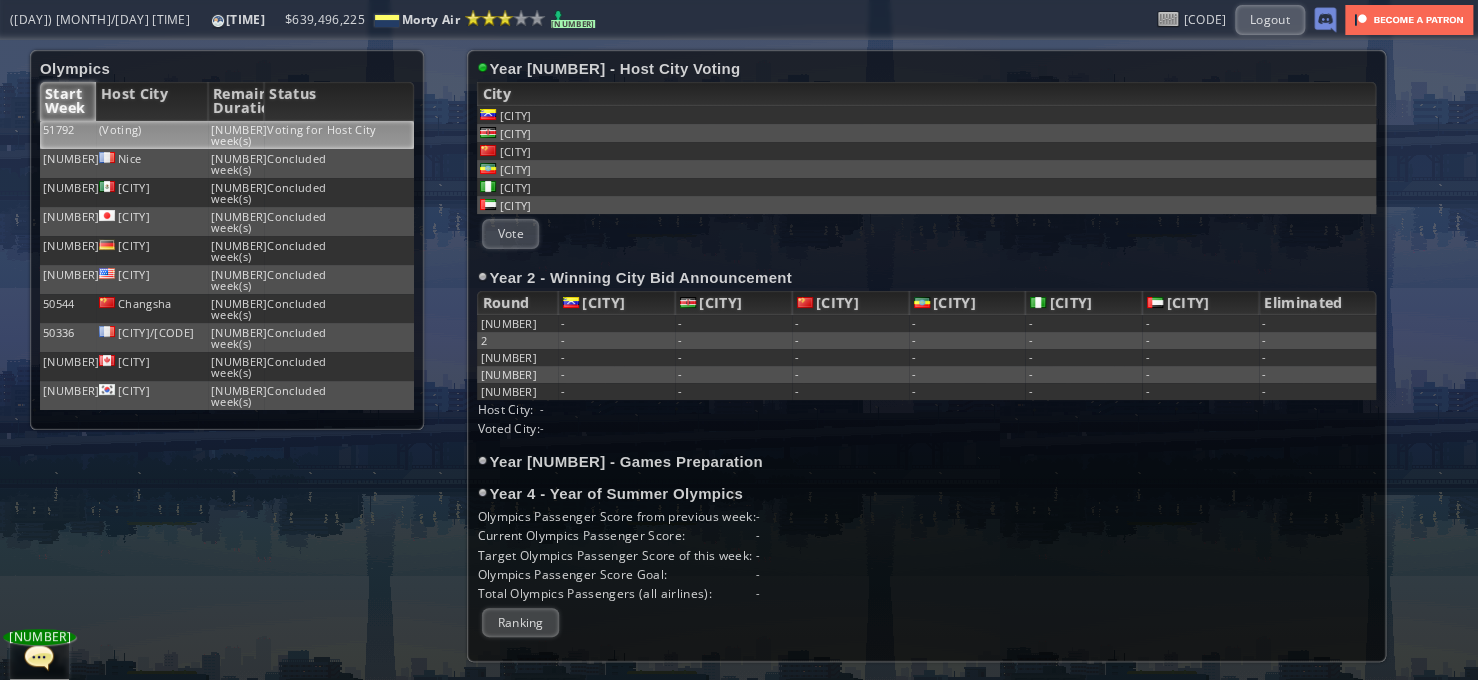 click on "Year 1 - Host City Voting
City
Barcelona Eldoret Hangzhou Addis Ababa Lagos Sharjah
Vote
Year 2 - Winning City Bid Announcement
Round Barcelona Eldoret Hangzhou Addis Ababa Lagos Sharjah Eliminated 1 - - - - - - - 2 - - - - - - - 3 - - - - - - - 4 - - - - - - - 5 - - - - - - -
Host City:
-
Voted City:
-
Claimed Reward:
$[NUMBER] subsidy in cash
Claim Reward
Year 3 - Games Preparation
Year 4 - Year of Summer Olympics
Olympics Passenger Score from previous week:
-
Current Olympics Passenger Score:
-
Target Olympics Passenger Score of this week:
-
Olympics Passenger Score Goal:
- -" at bounding box center (926, 356) 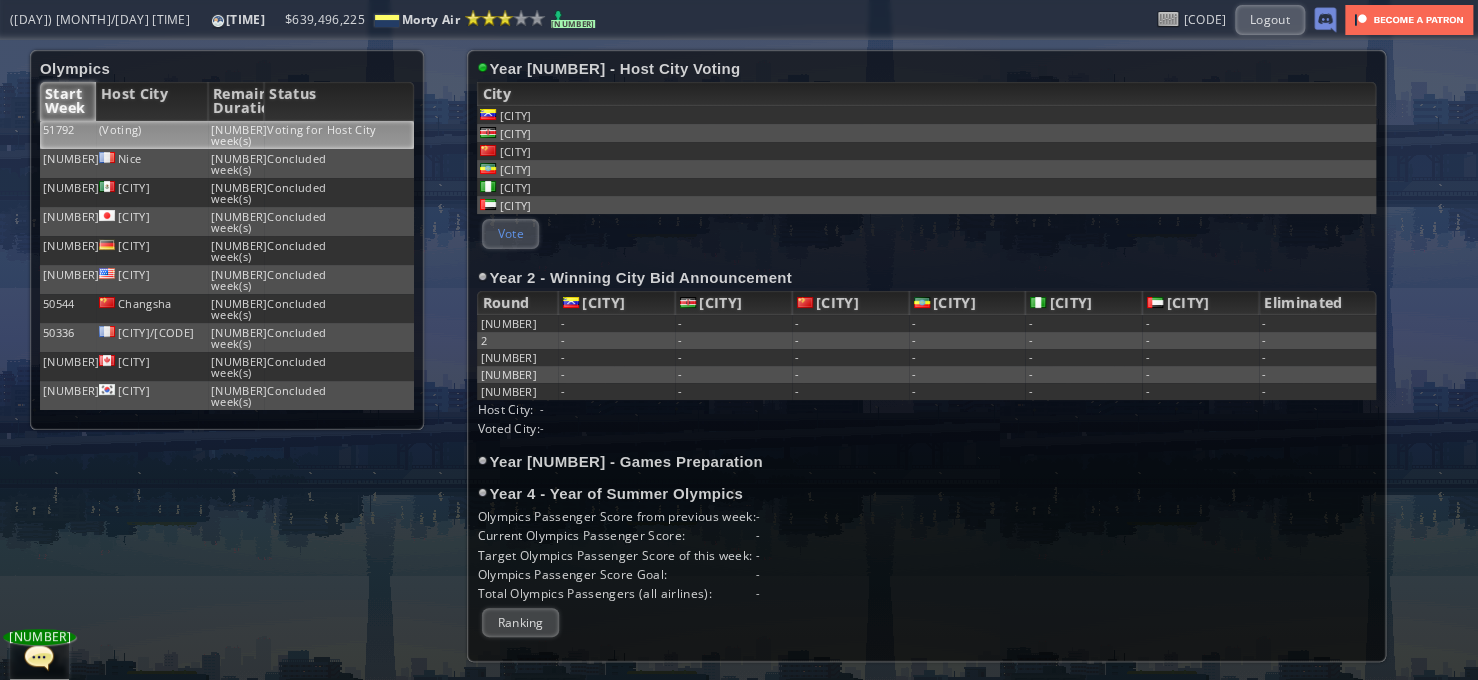 click on "Vote" at bounding box center (510, 233) 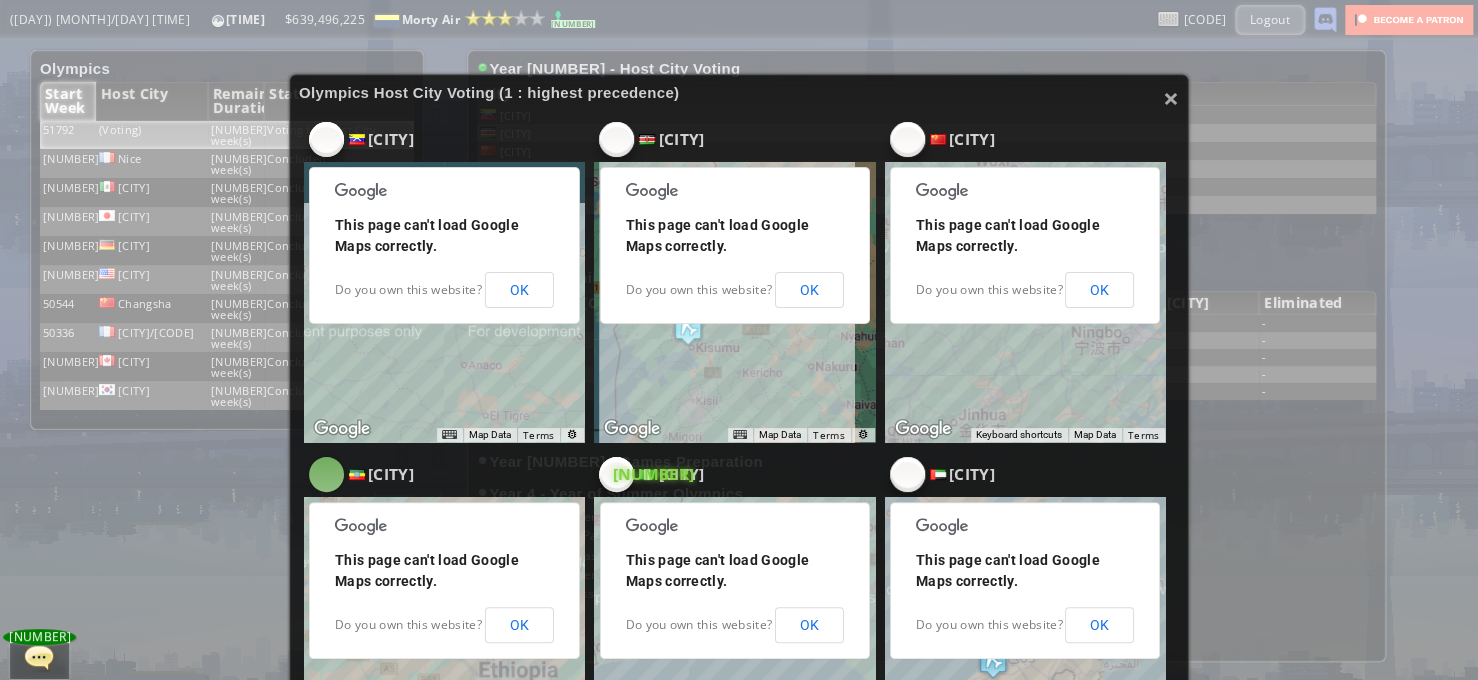 click at bounding box center (326, 139) 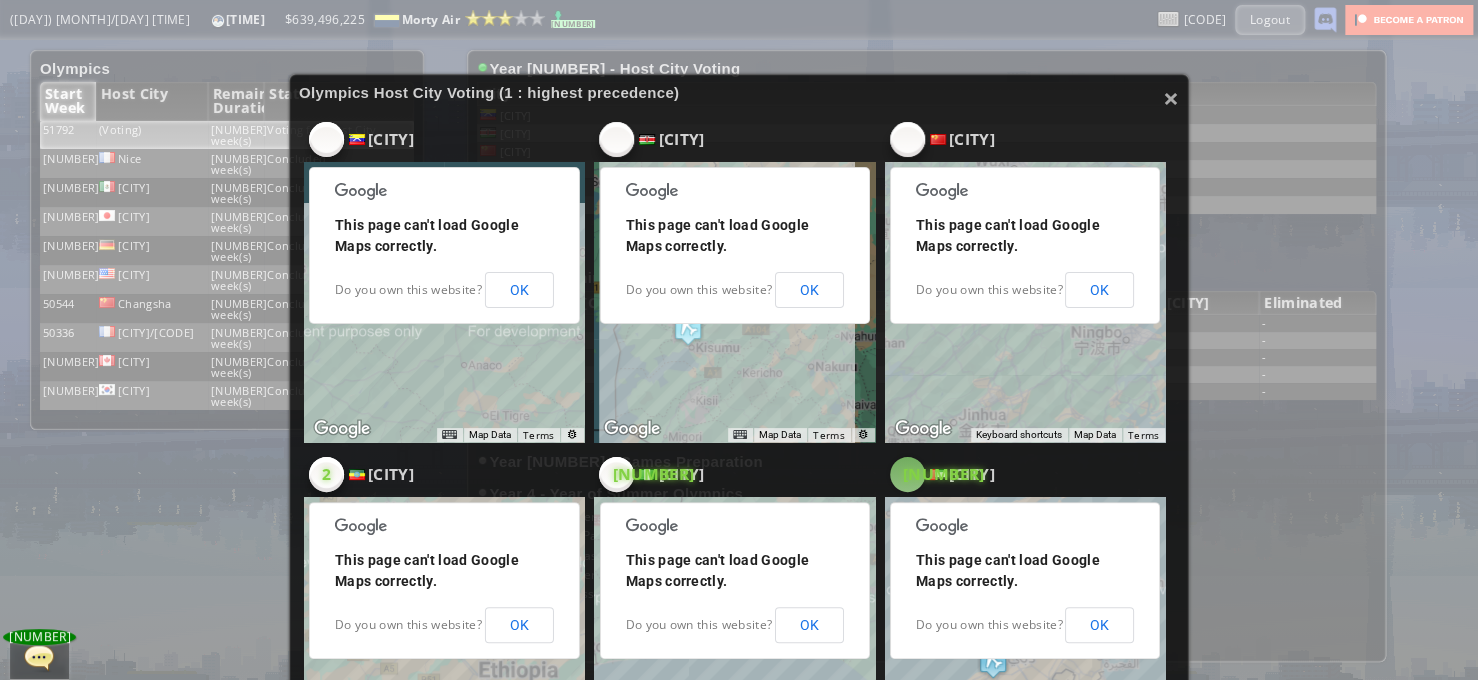 click on "[NUMBER]" at bounding box center (326, 139) 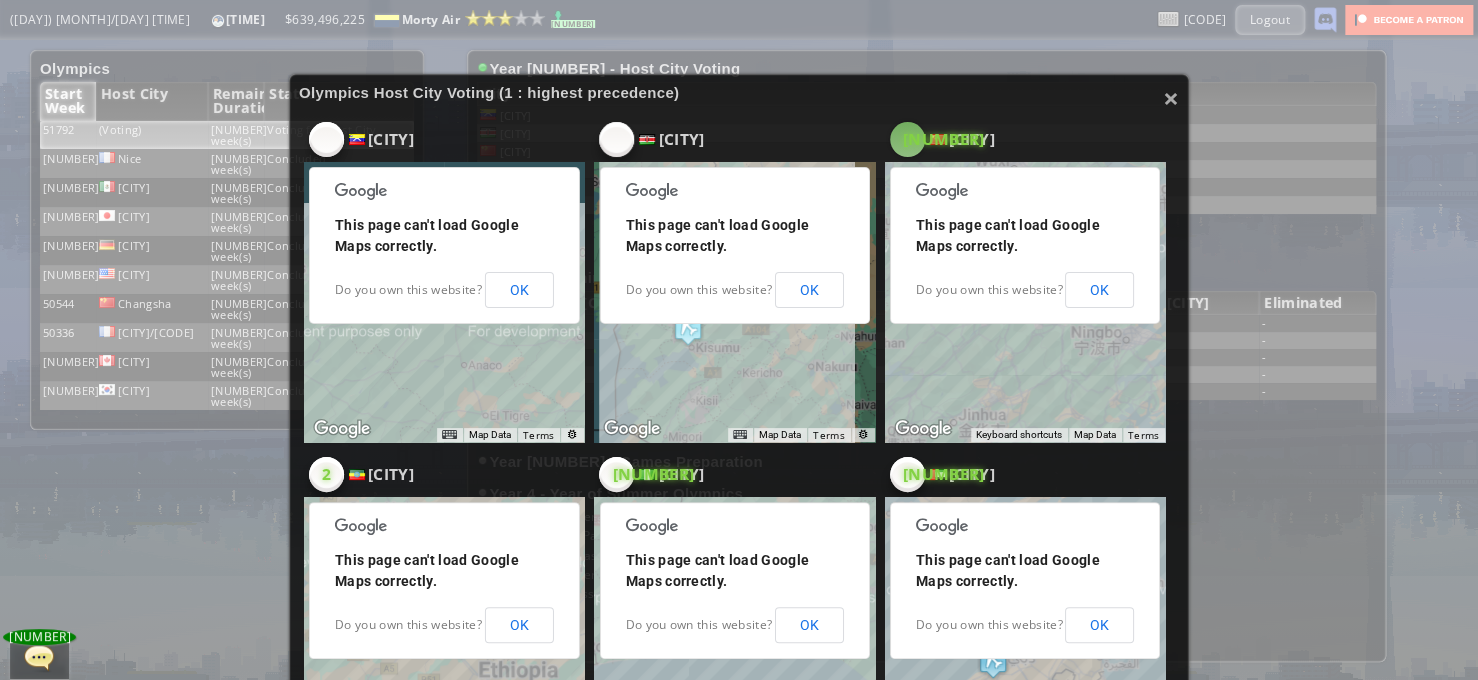 click on "[NUMBER]" at bounding box center (326, 139) 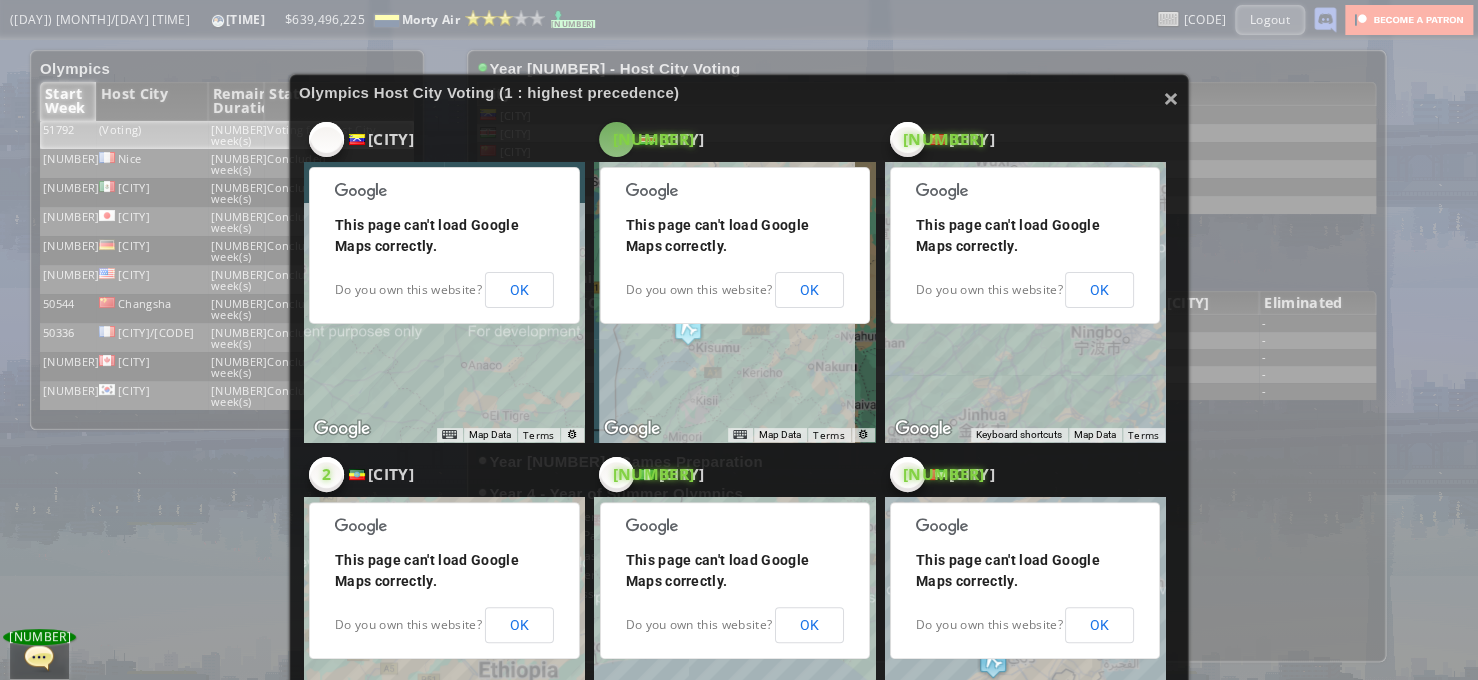 click on "[NUMBER]" at bounding box center [326, 139] 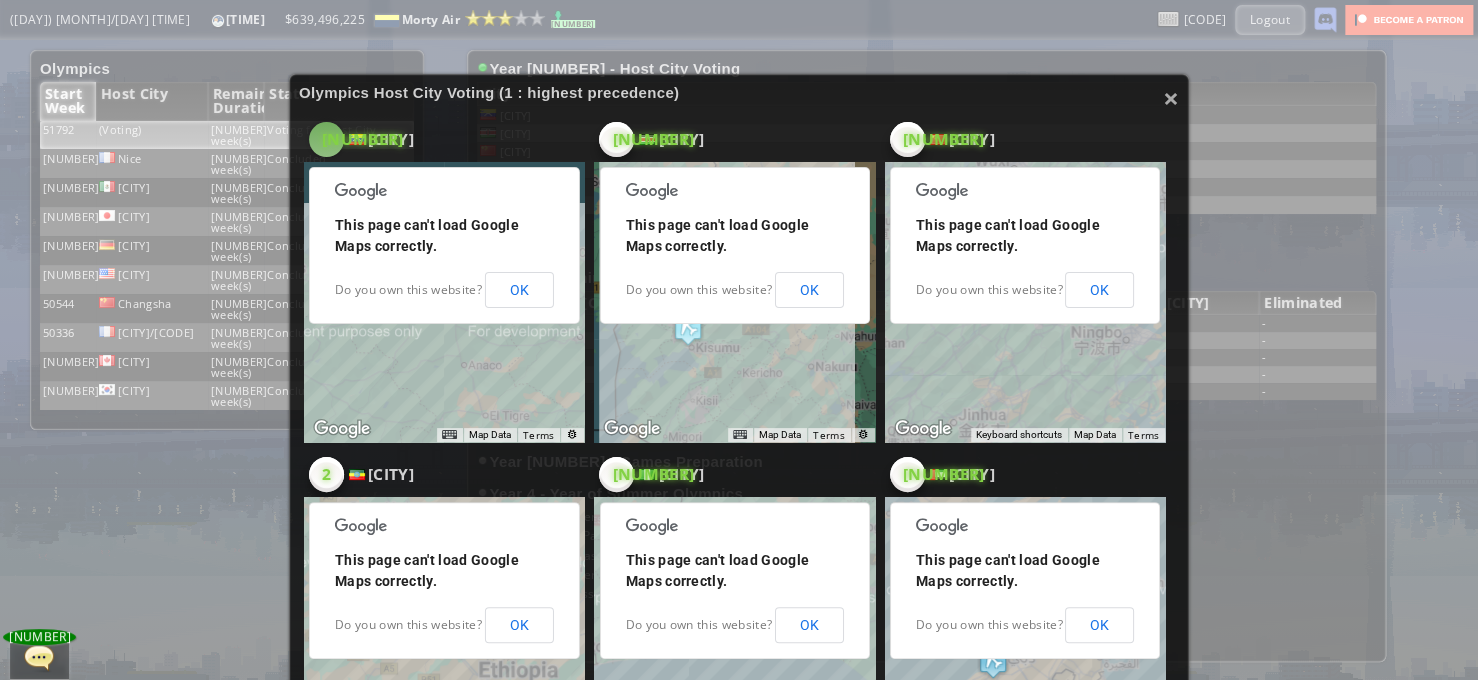 click on "[NUMBER]" at bounding box center (326, 139) 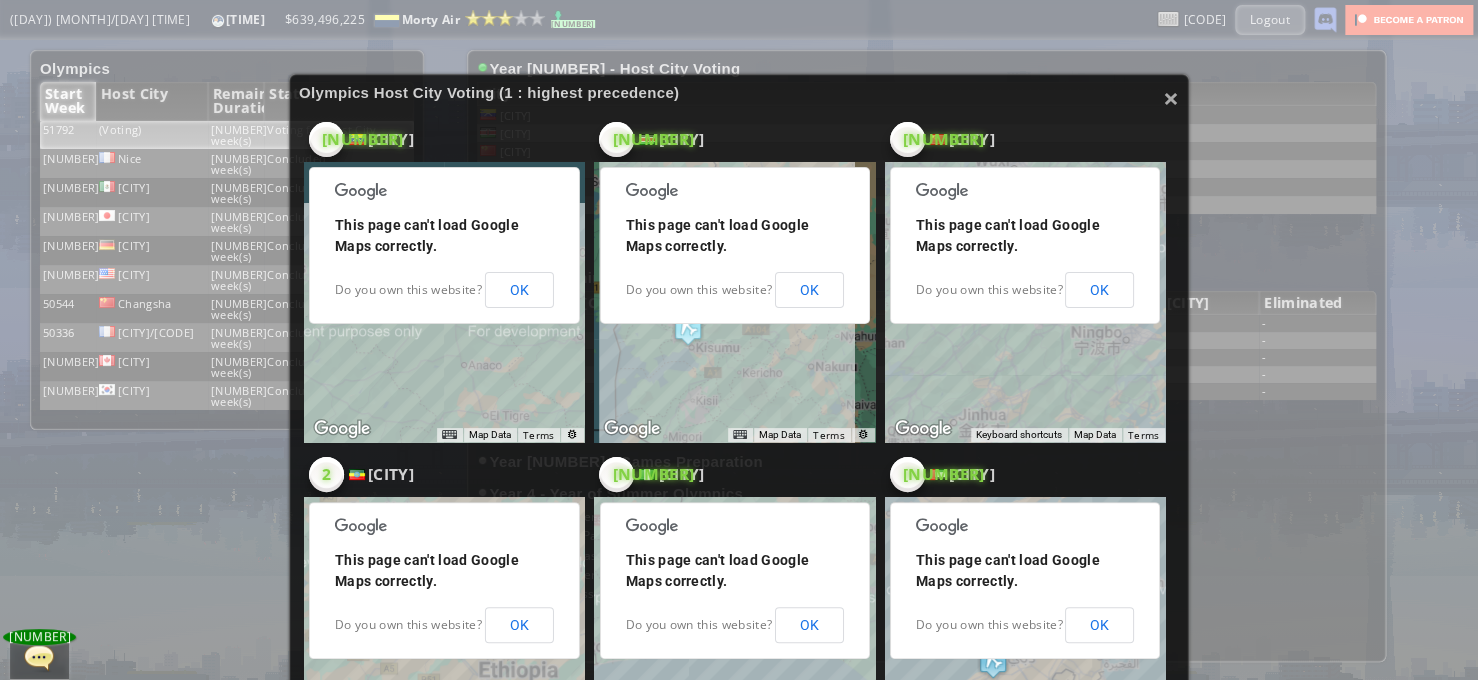 scroll, scrollTop: 200, scrollLeft: 0, axis: vertical 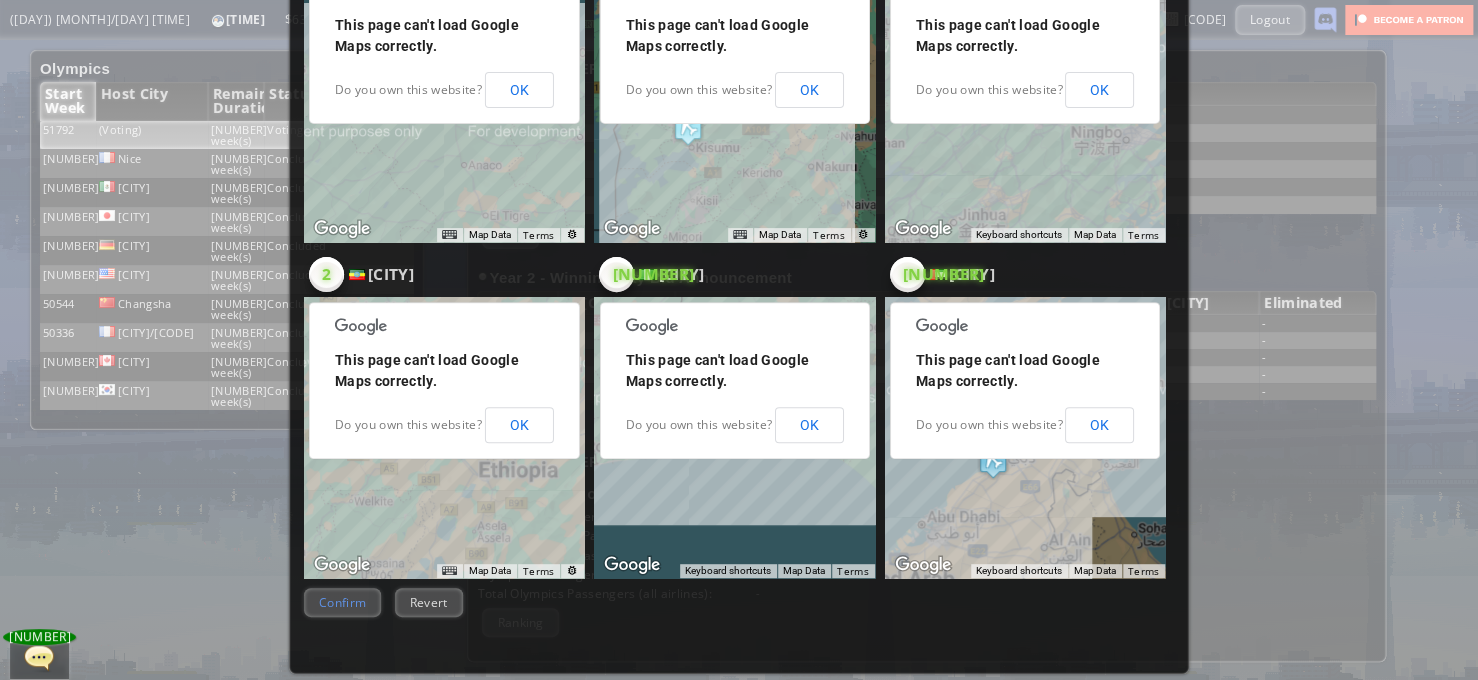 click on "Confirm" at bounding box center (342, 602) 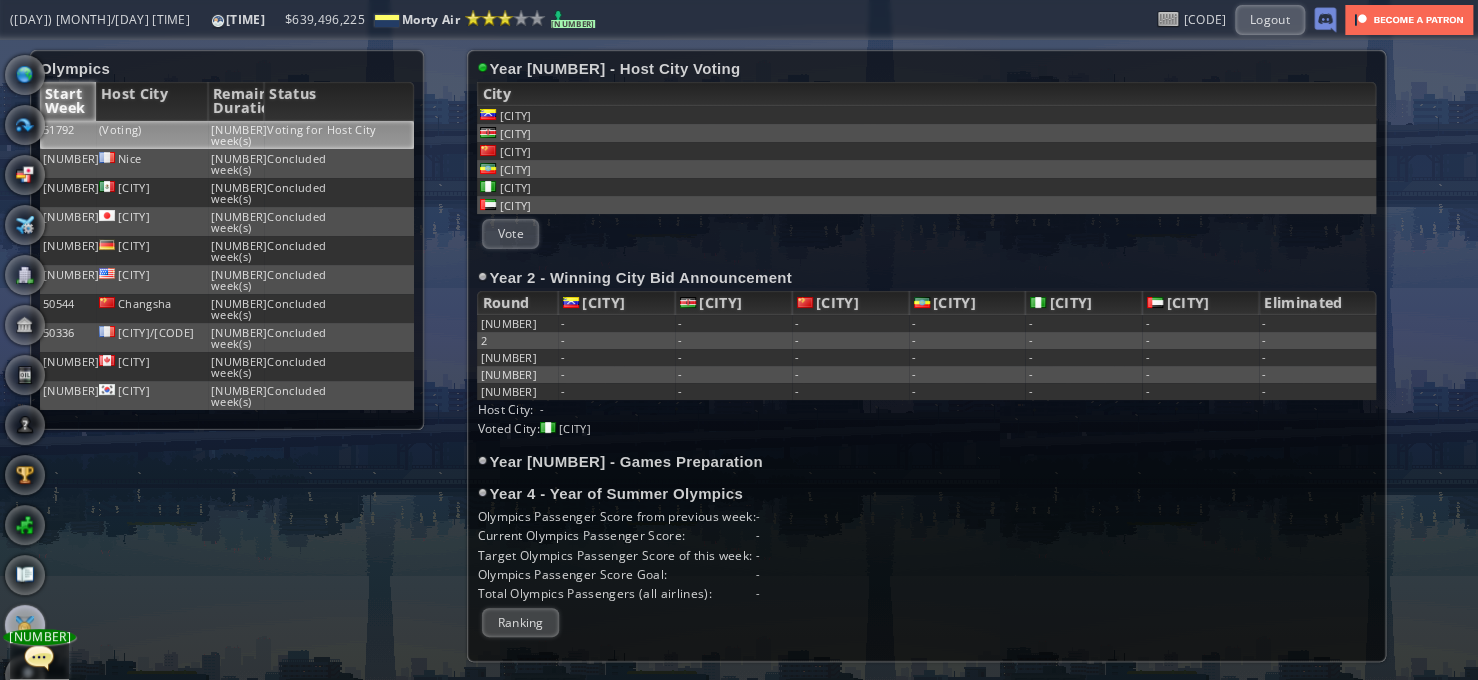 click on "World Map
Flights
Country
Airplane
Office Bank Oil Log" at bounding box center [25, 400] 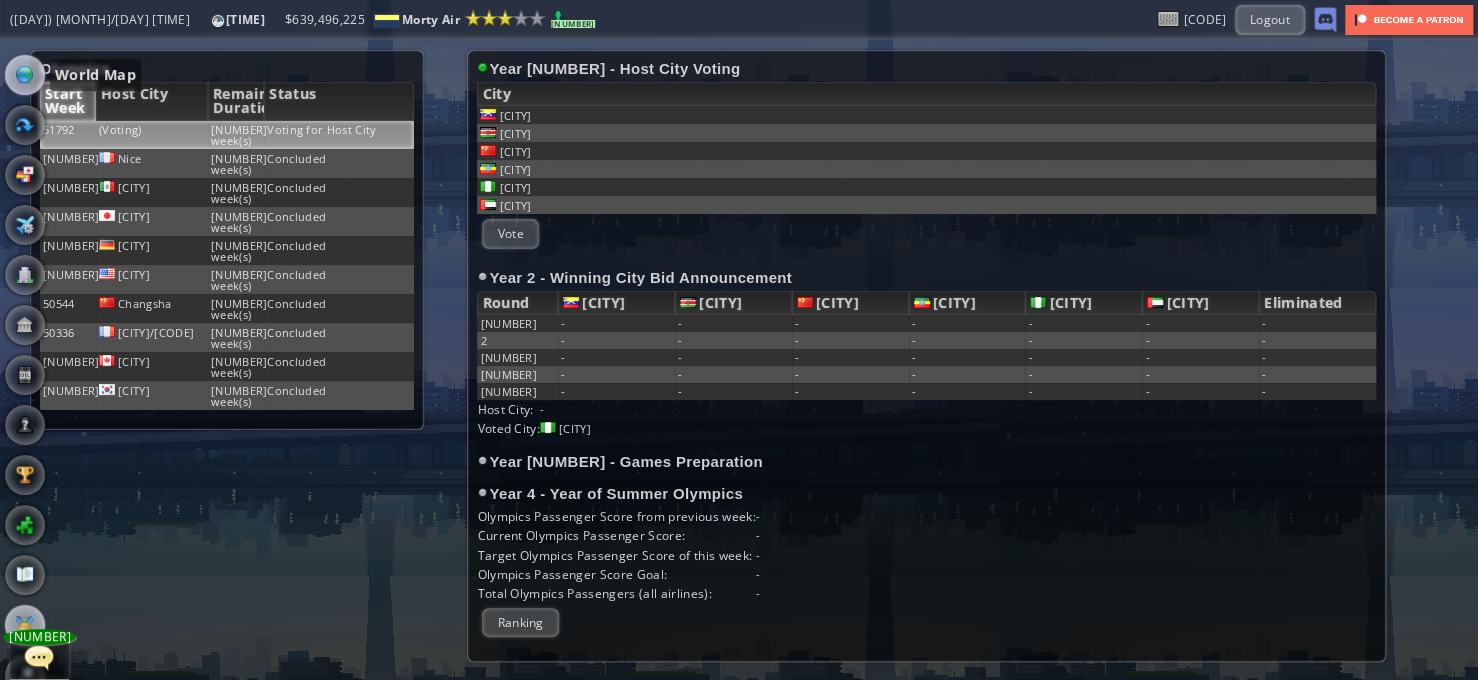 click at bounding box center [25, 75] 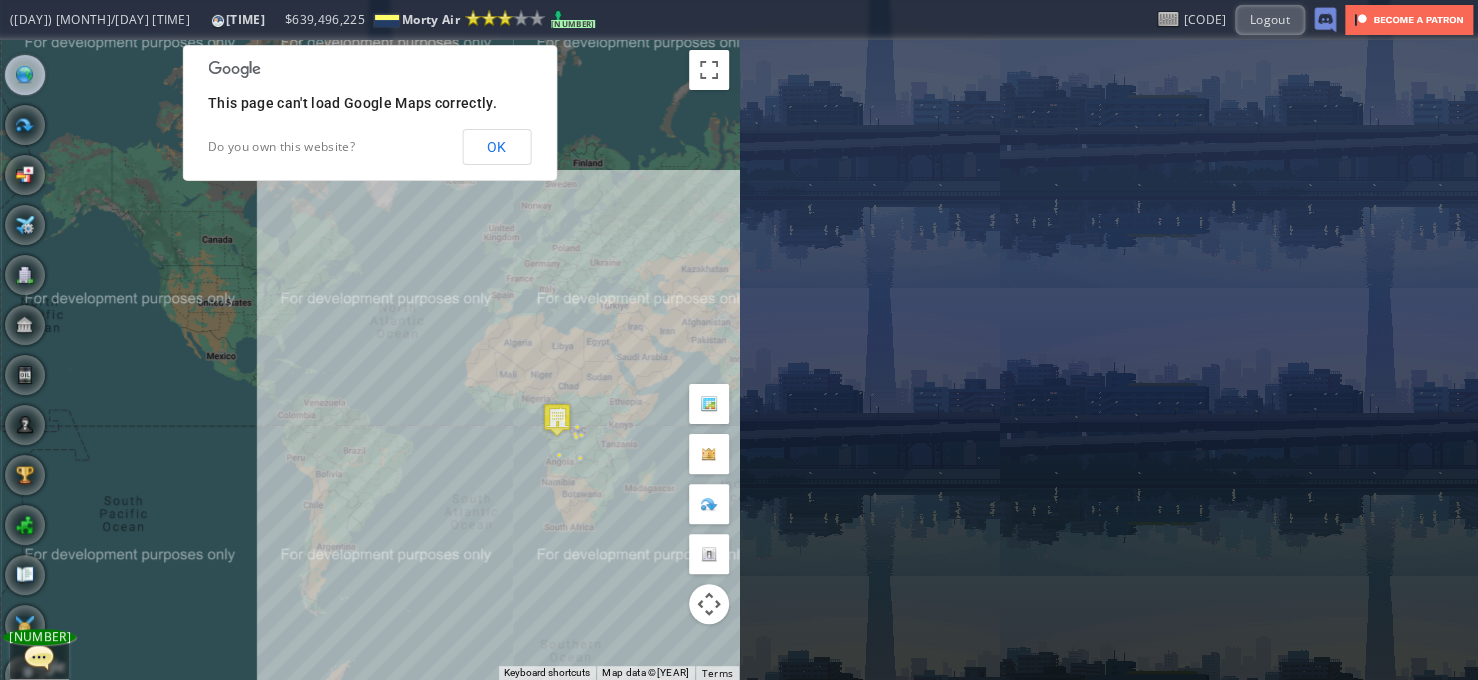 drag, startPoint x: 451, startPoint y: 282, endPoint x: 132, endPoint y: 302, distance: 319.62634 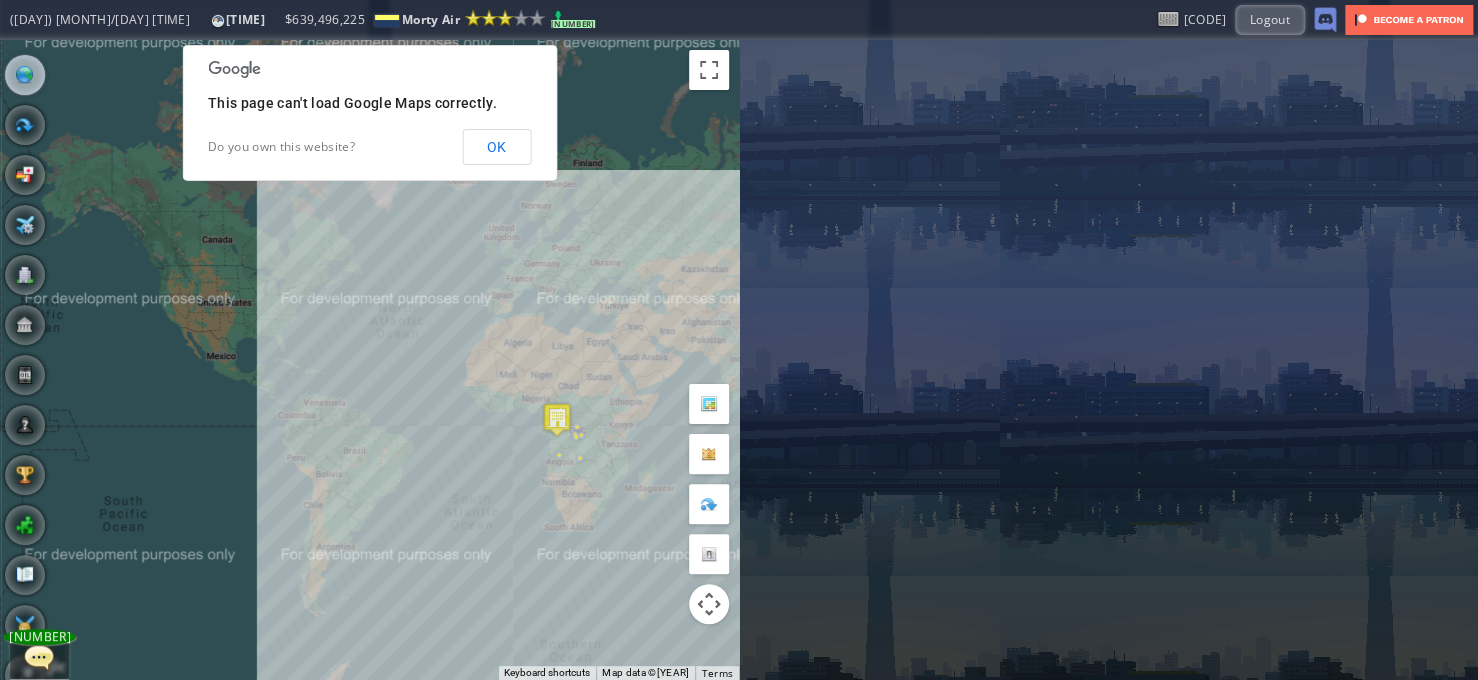 click on "To navigate, press the arrow keys." at bounding box center (369, 360) 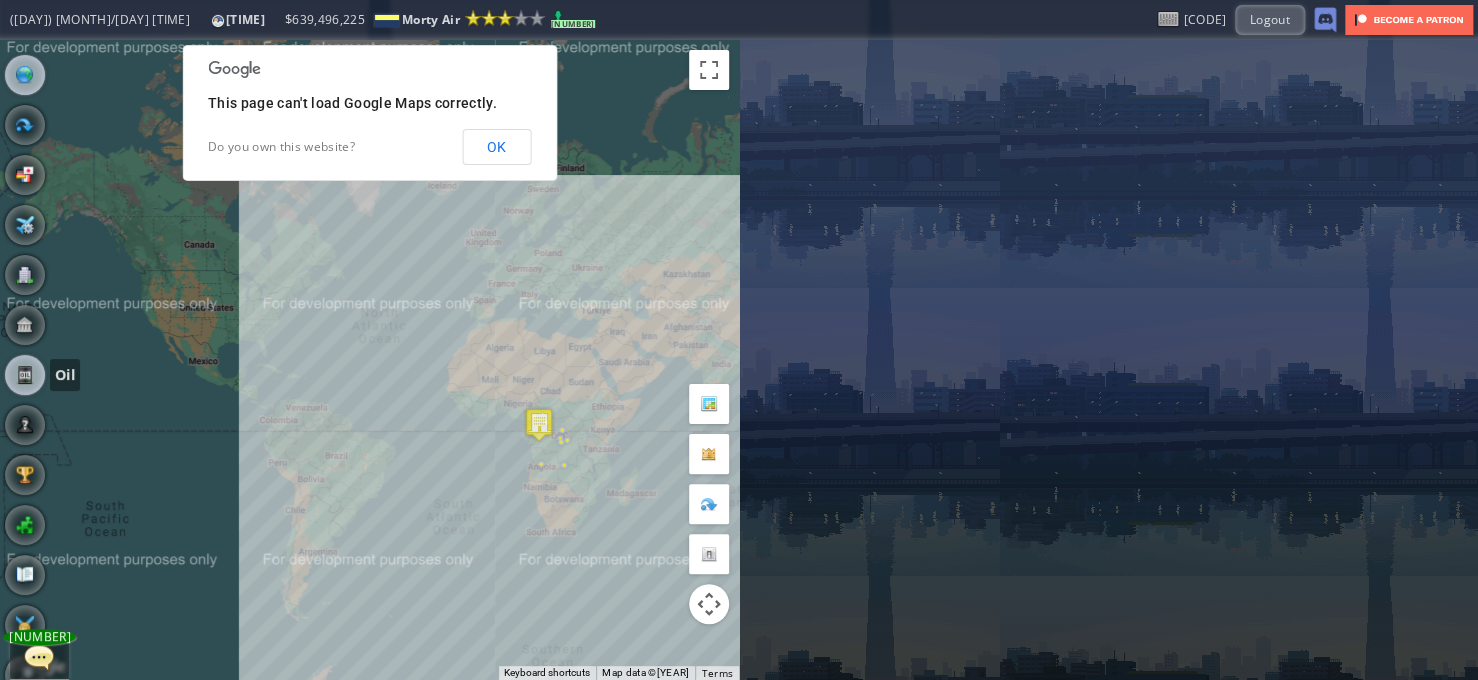 click at bounding box center [25, 375] 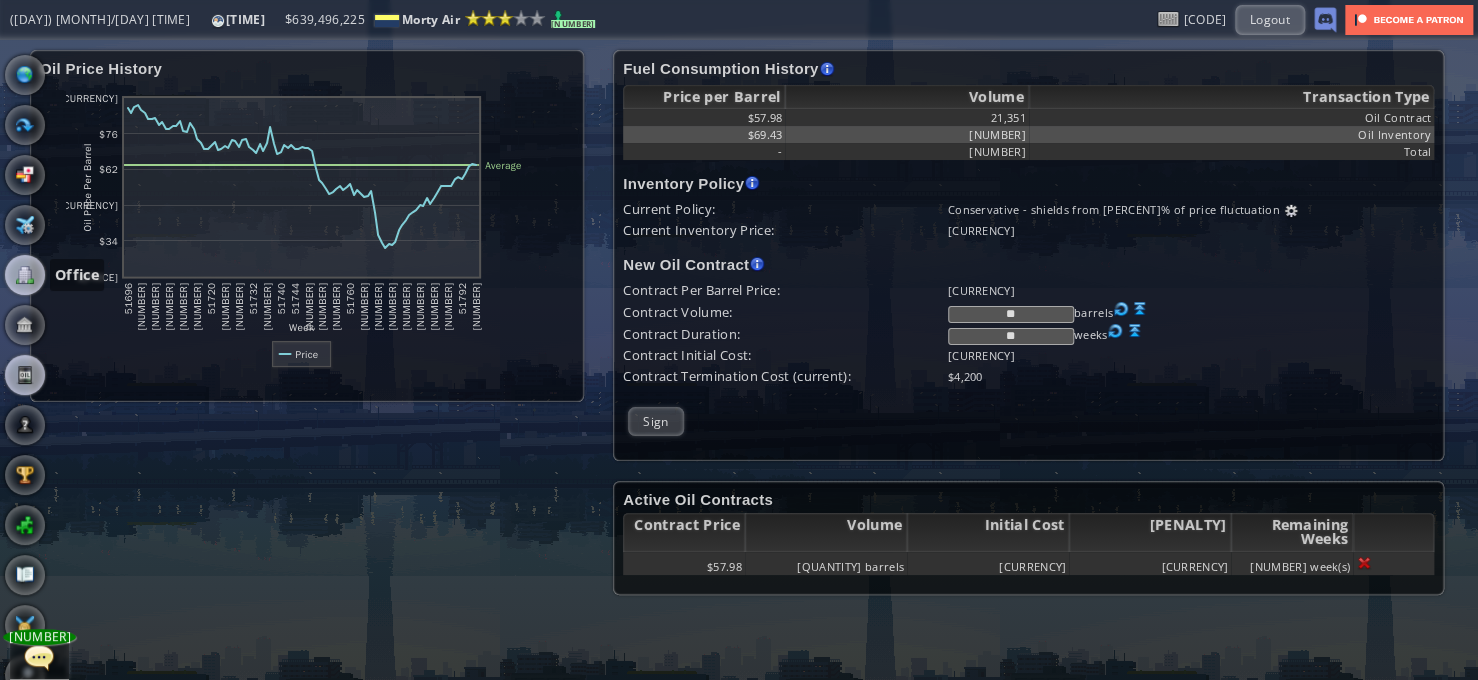 click at bounding box center (25, 275) 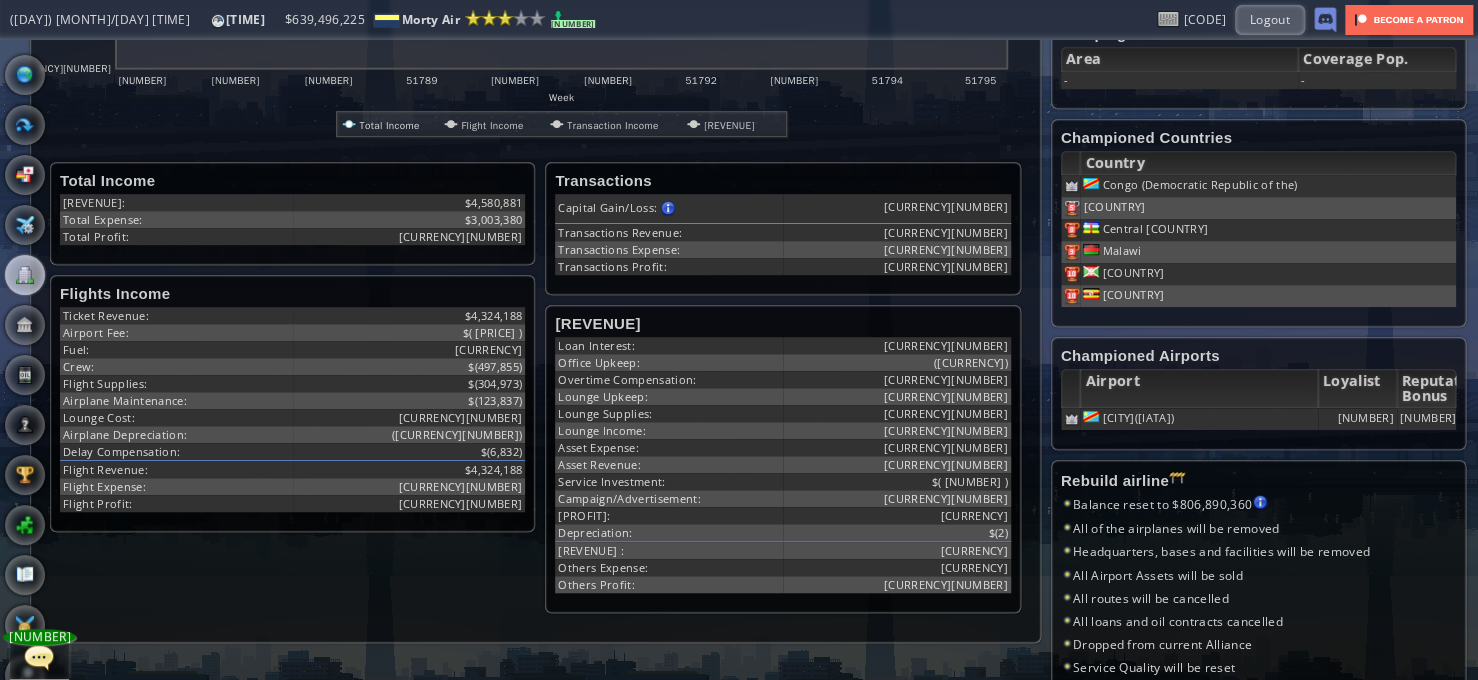 scroll, scrollTop: 600, scrollLeft: 0, axis: vertical 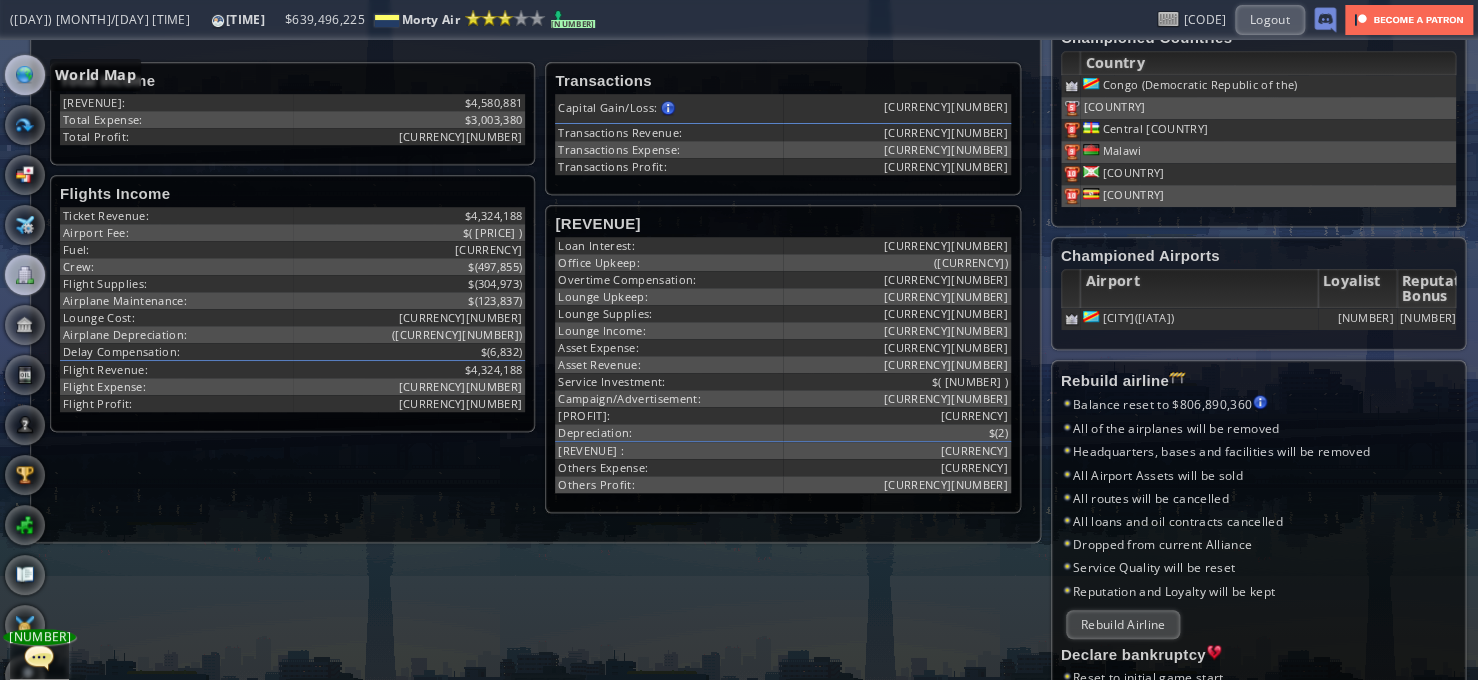 click at bounding box center (25, 75) 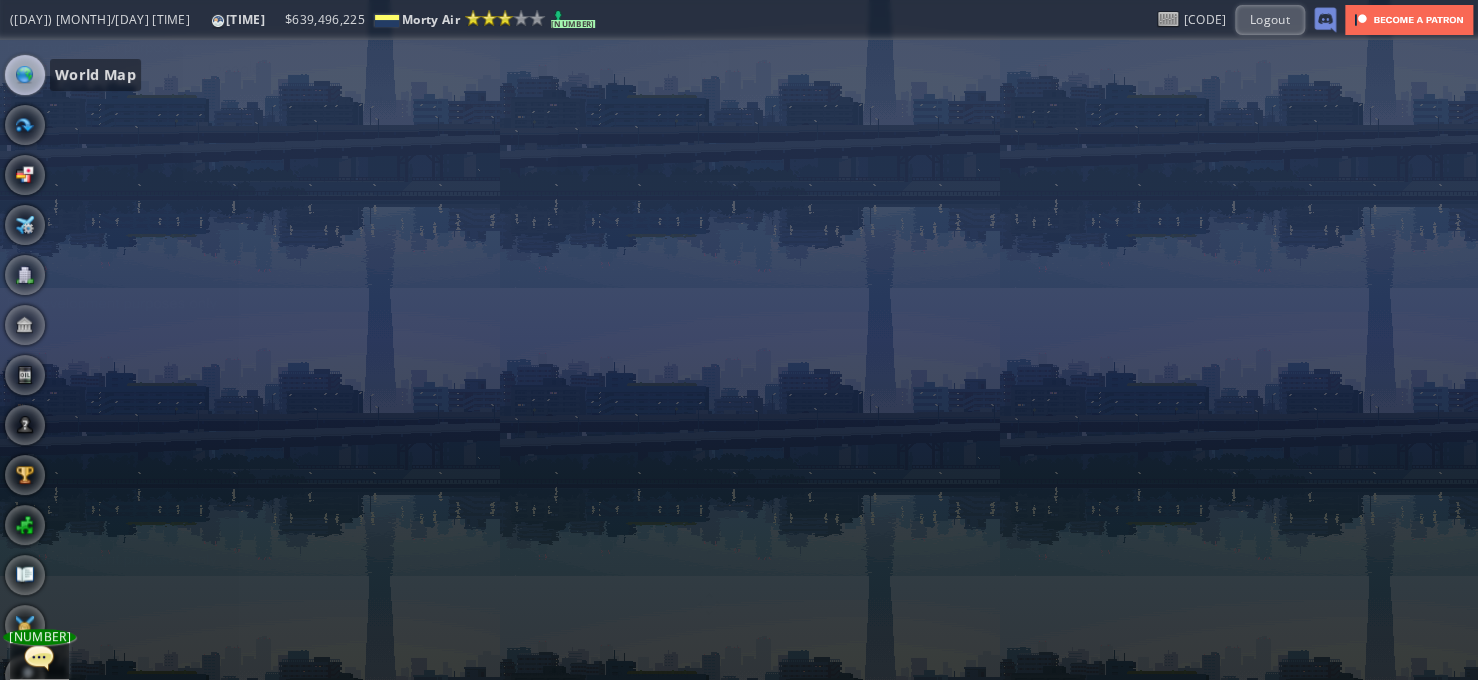 scroll, scrollTop: 0, scrollLeft: 0, axis: both 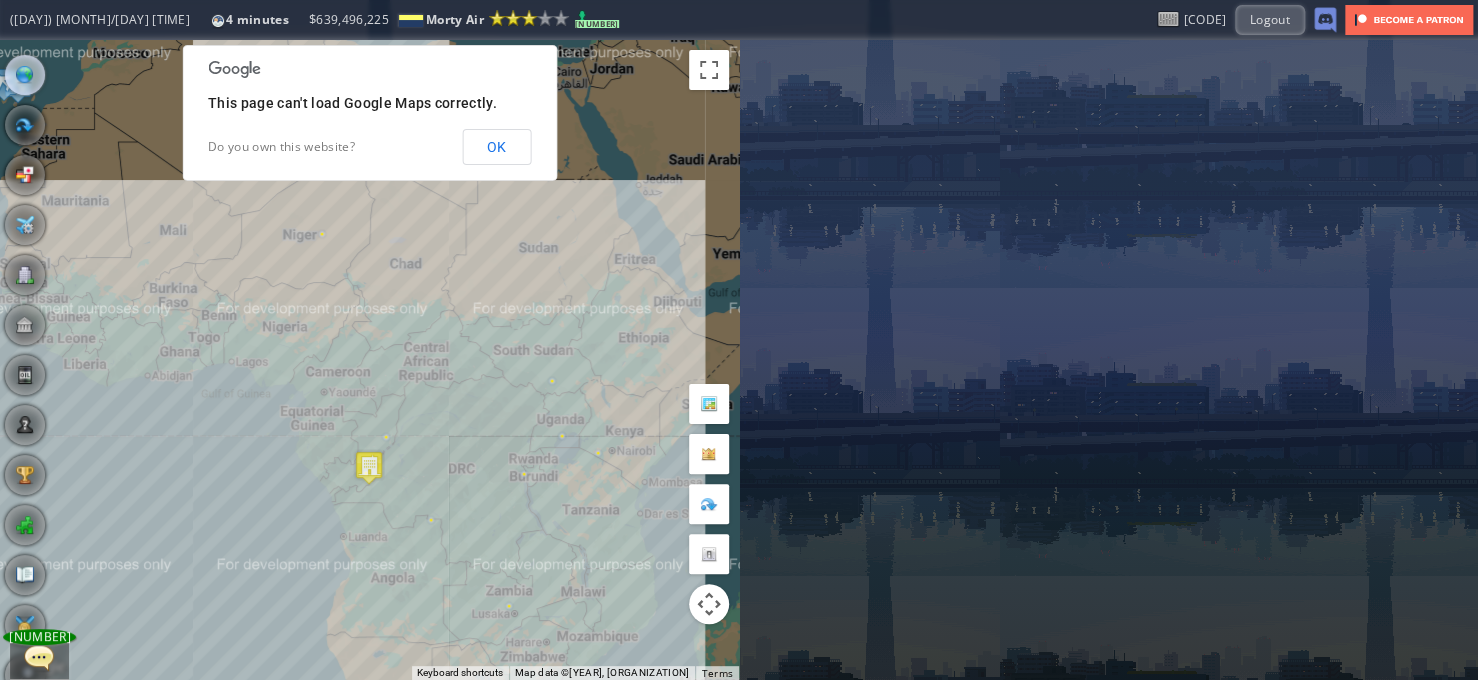 click on "To navigate, press the arrow keys." at bounding box center (369, 360) 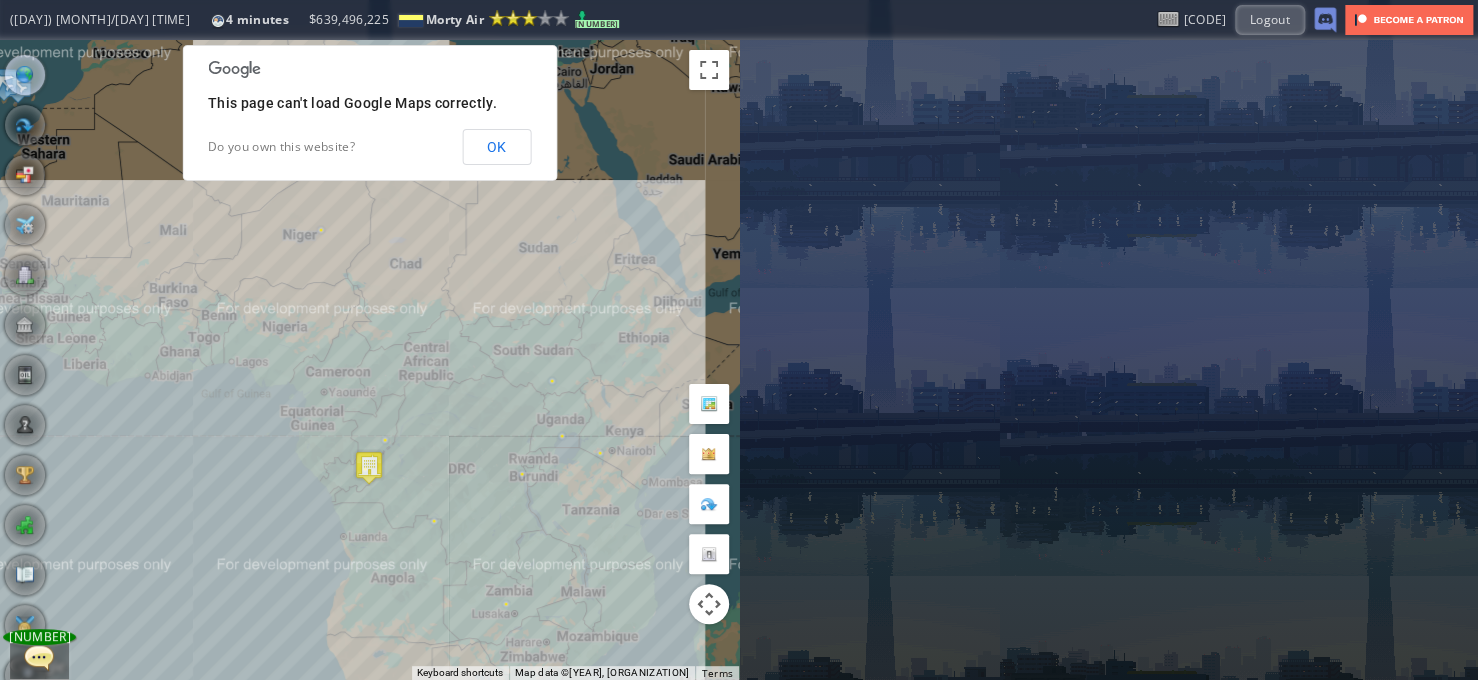 click on "To navigate, press the arrow keys." at bounding box center (369, 360) 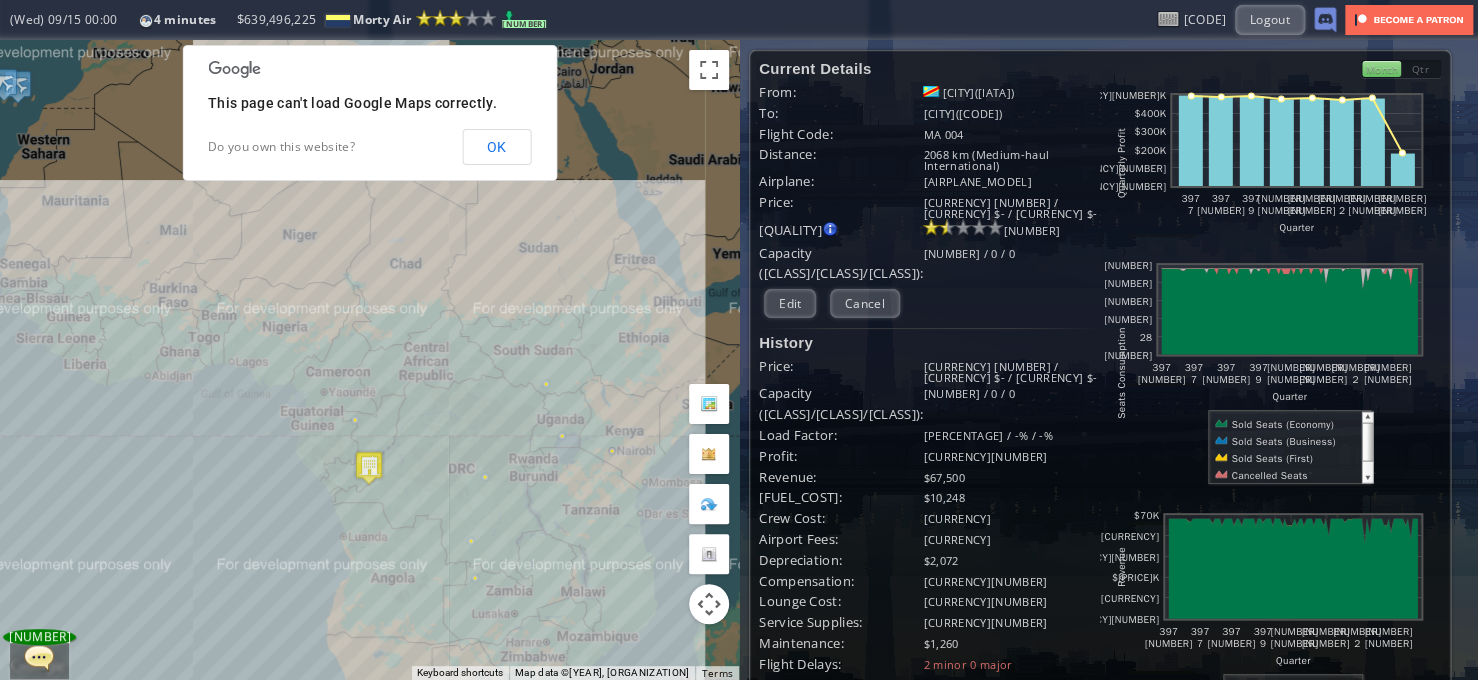 click on "To navigate, press the arrow keys." at bounding box center [369, 360] 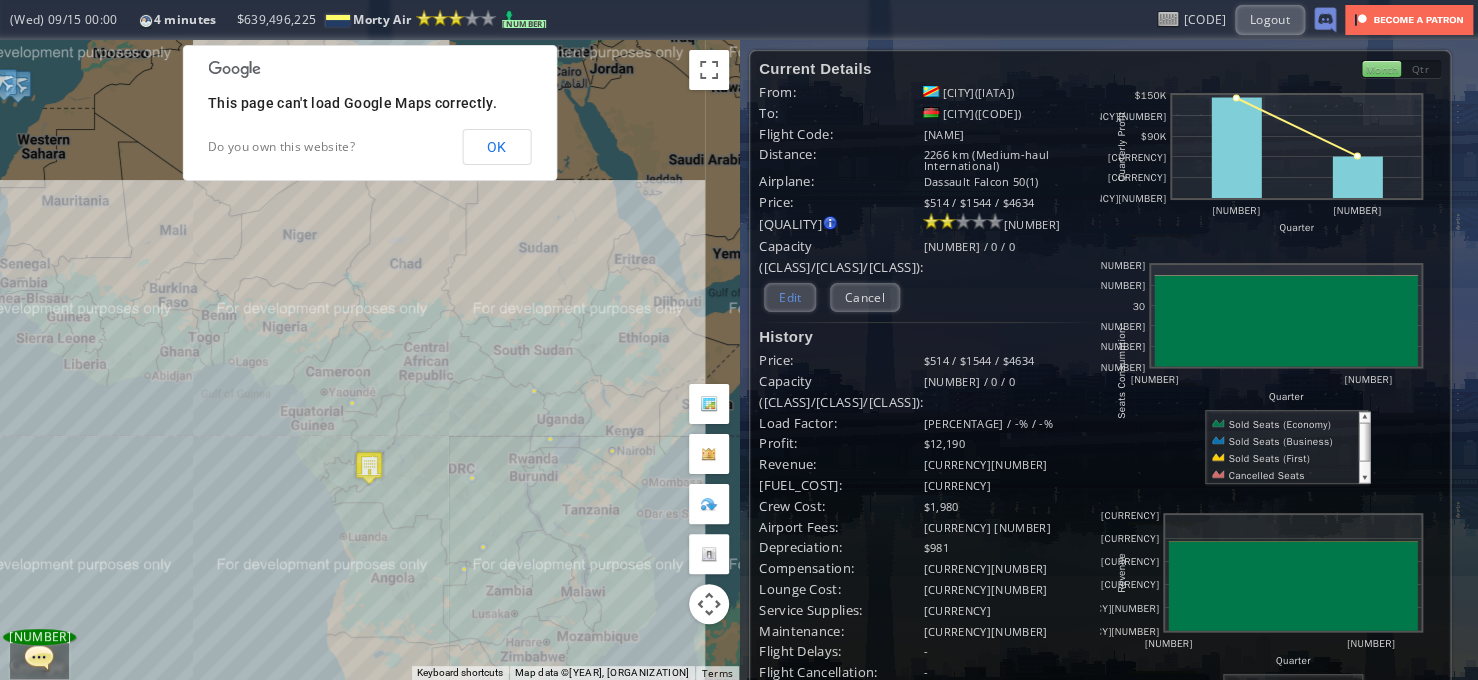 click on "Edit" at bounding box center (790, 297) 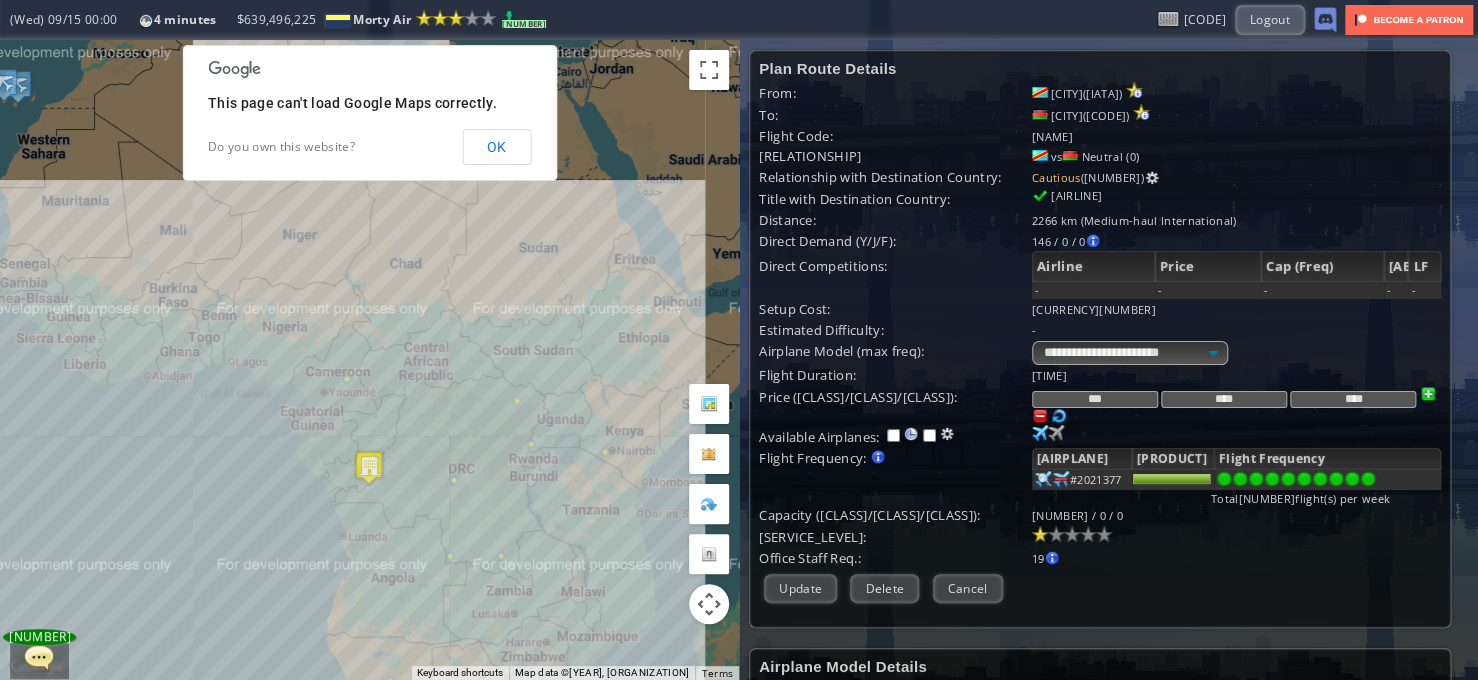 click at bounding box center [1368, 479] 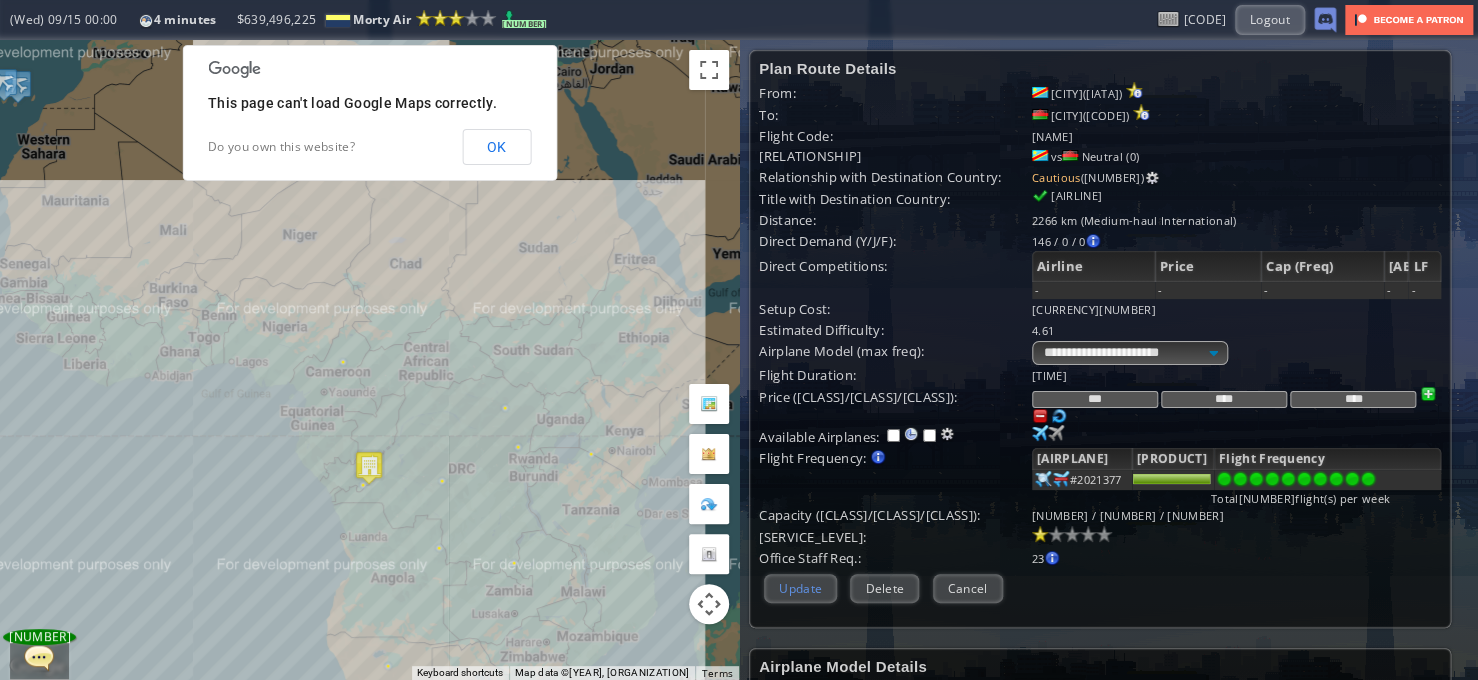 click on "Update" at bounding box center [800, 588] 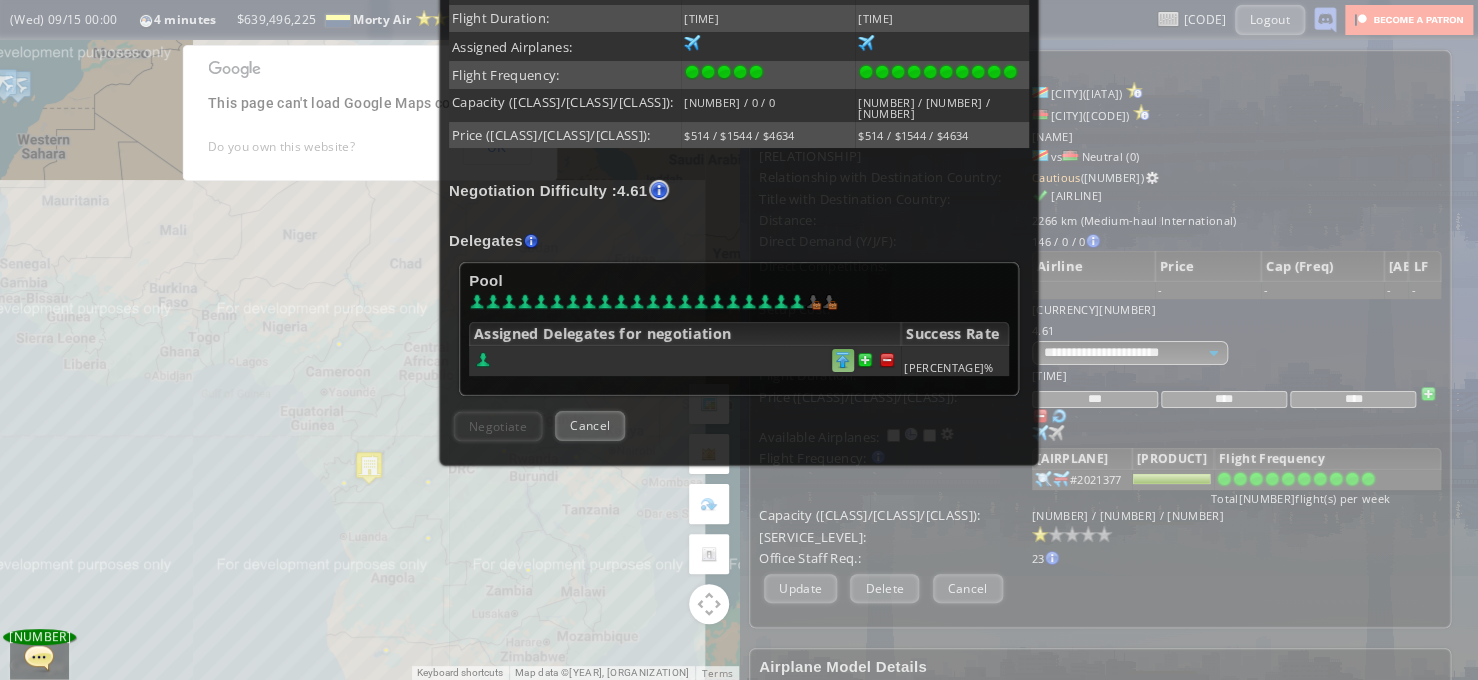 click at bounding box center (887, 360) 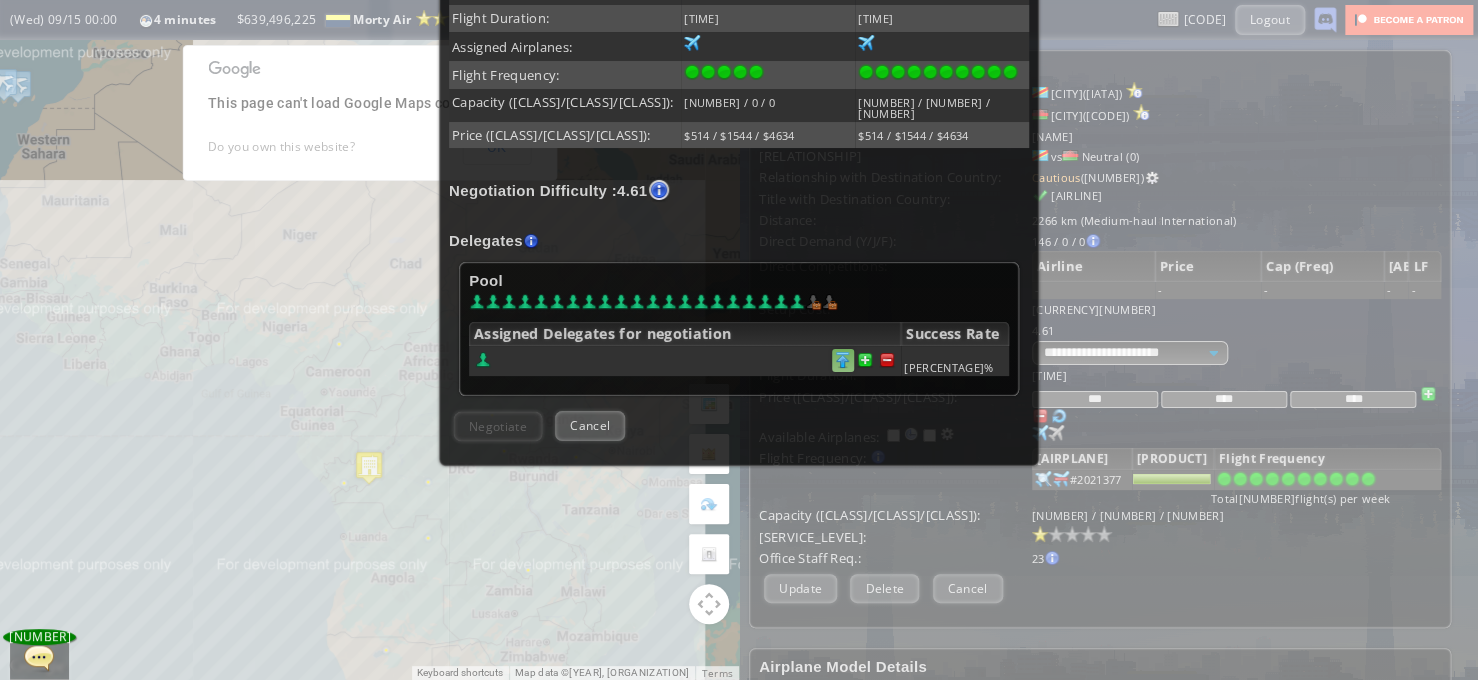 scroll, scrollTop: 490, scrollLeft: 0, axis: vertical 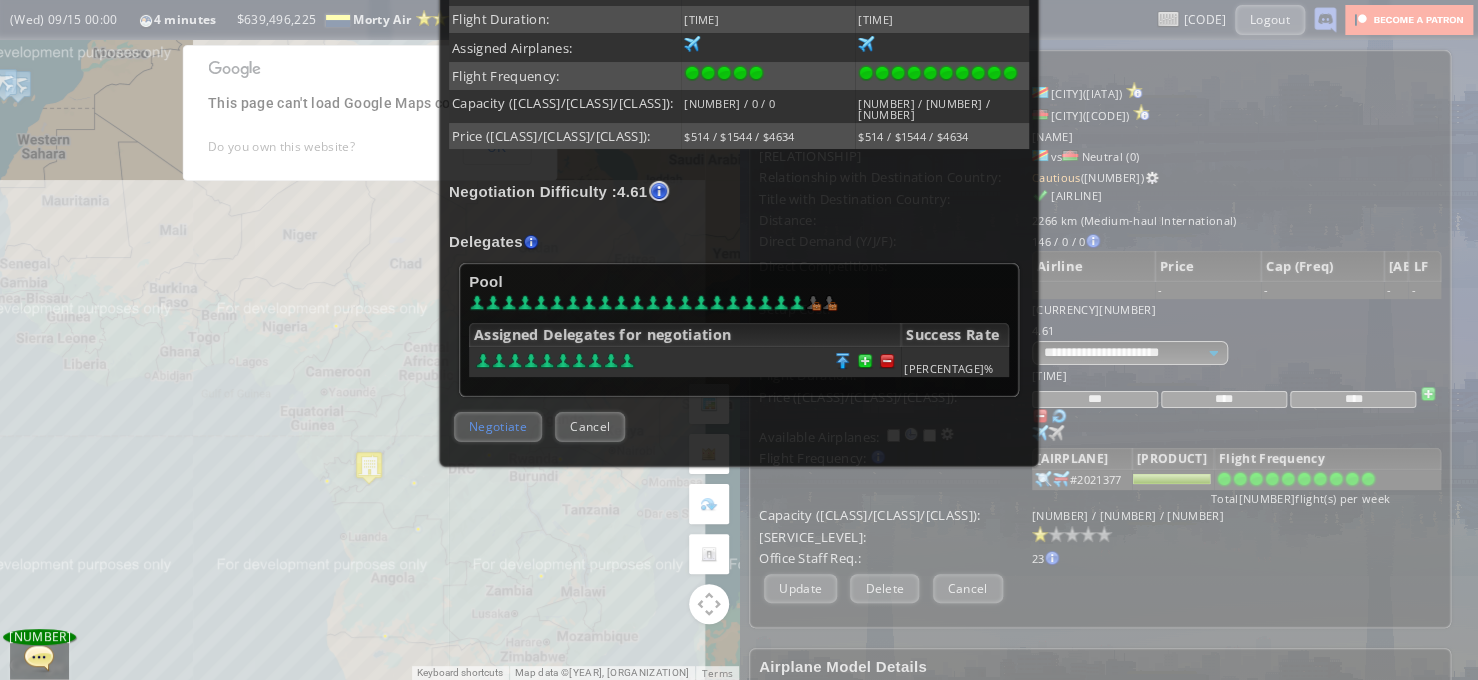 click on "Negotiate" at bounding box center (498, 426) 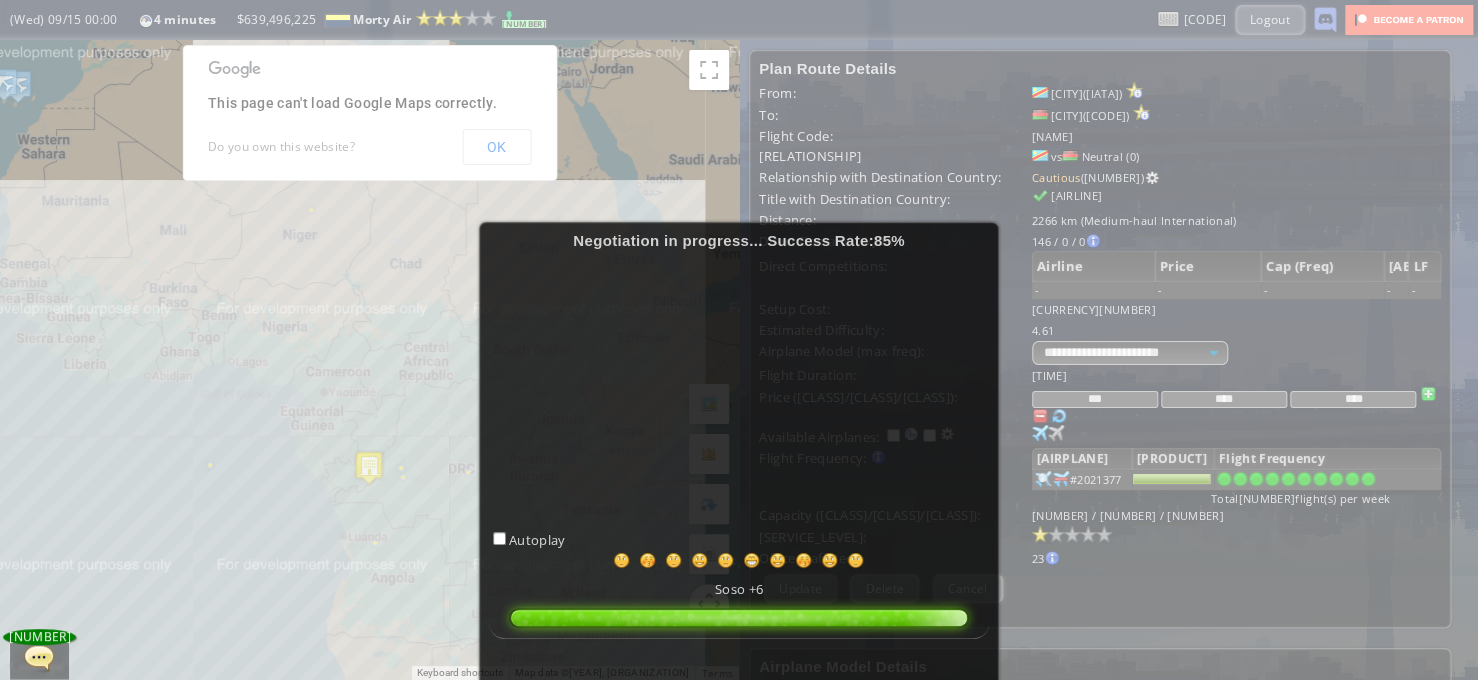 scroll, scrollTop: 200, scrollLeft: 0, axis: vertical 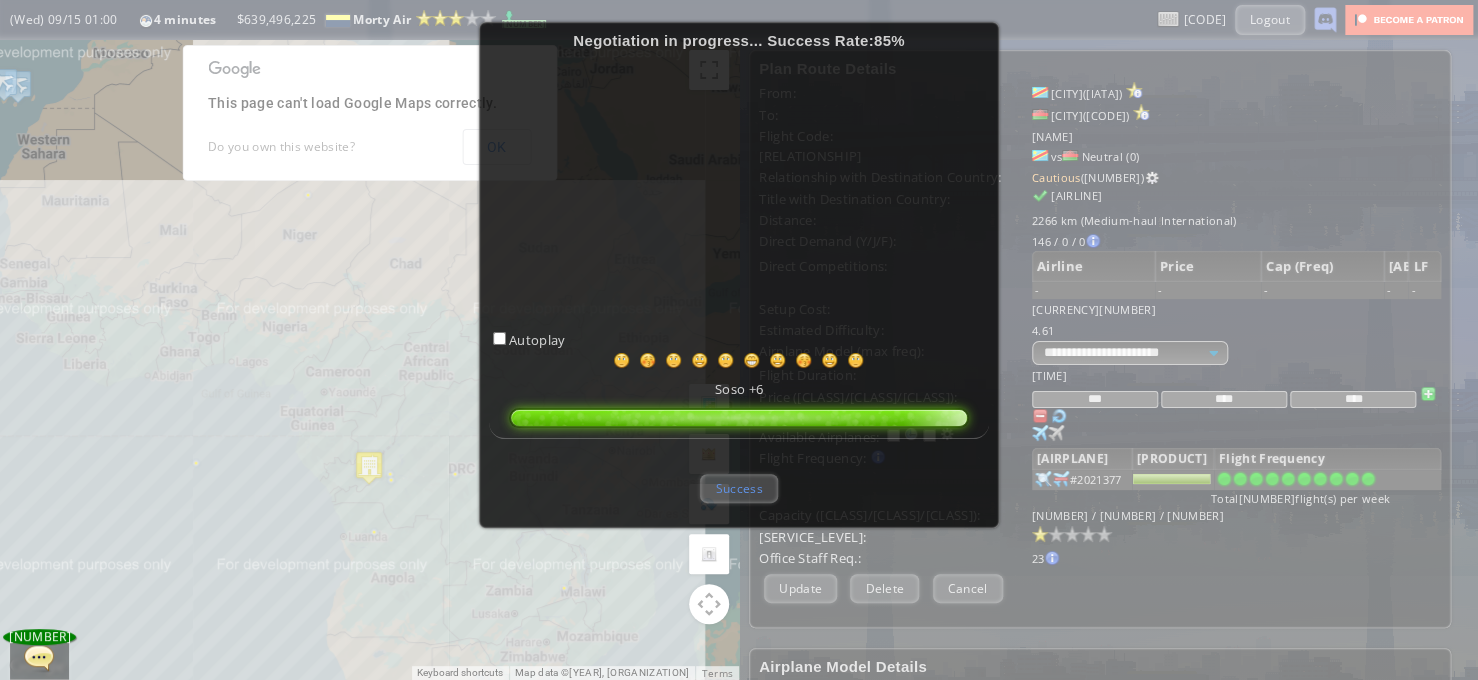 click on "Success" at bounding box center [738, 488] 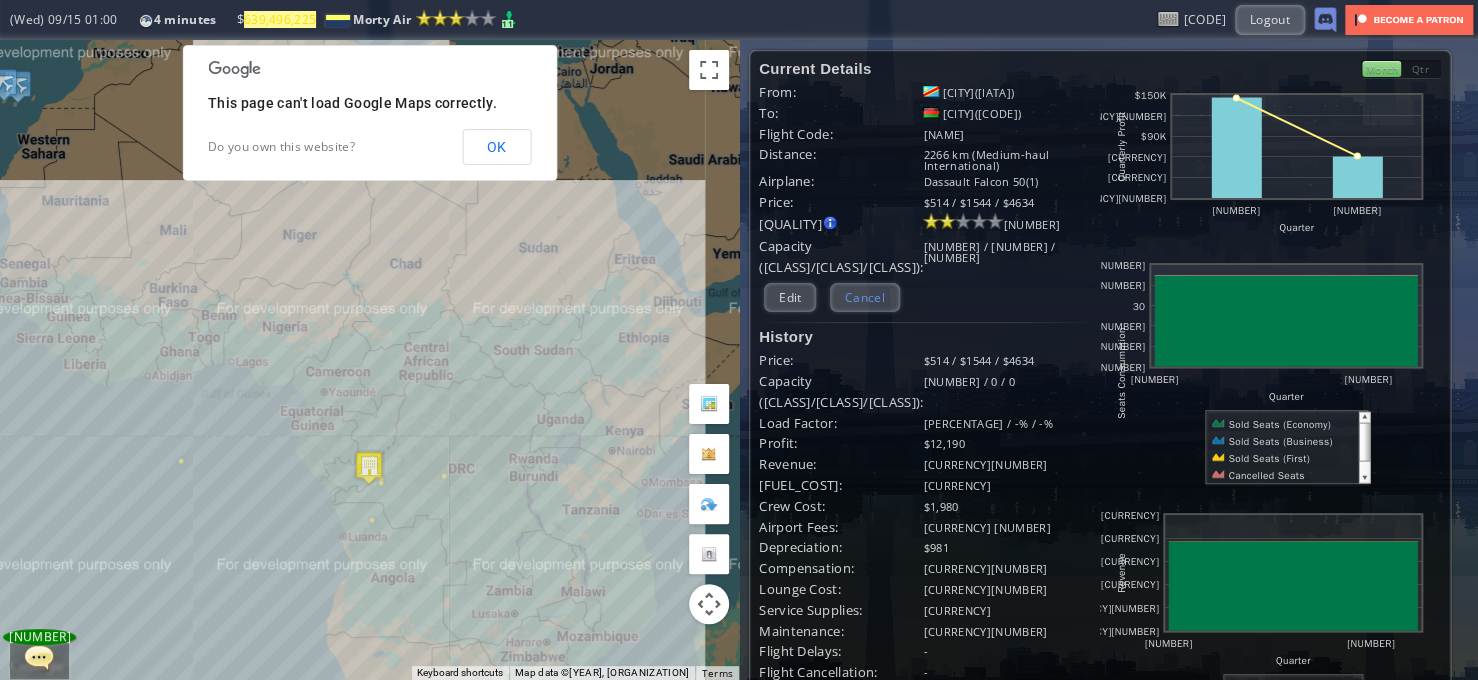 click on "Cancel" at bounding box center (865, 297) 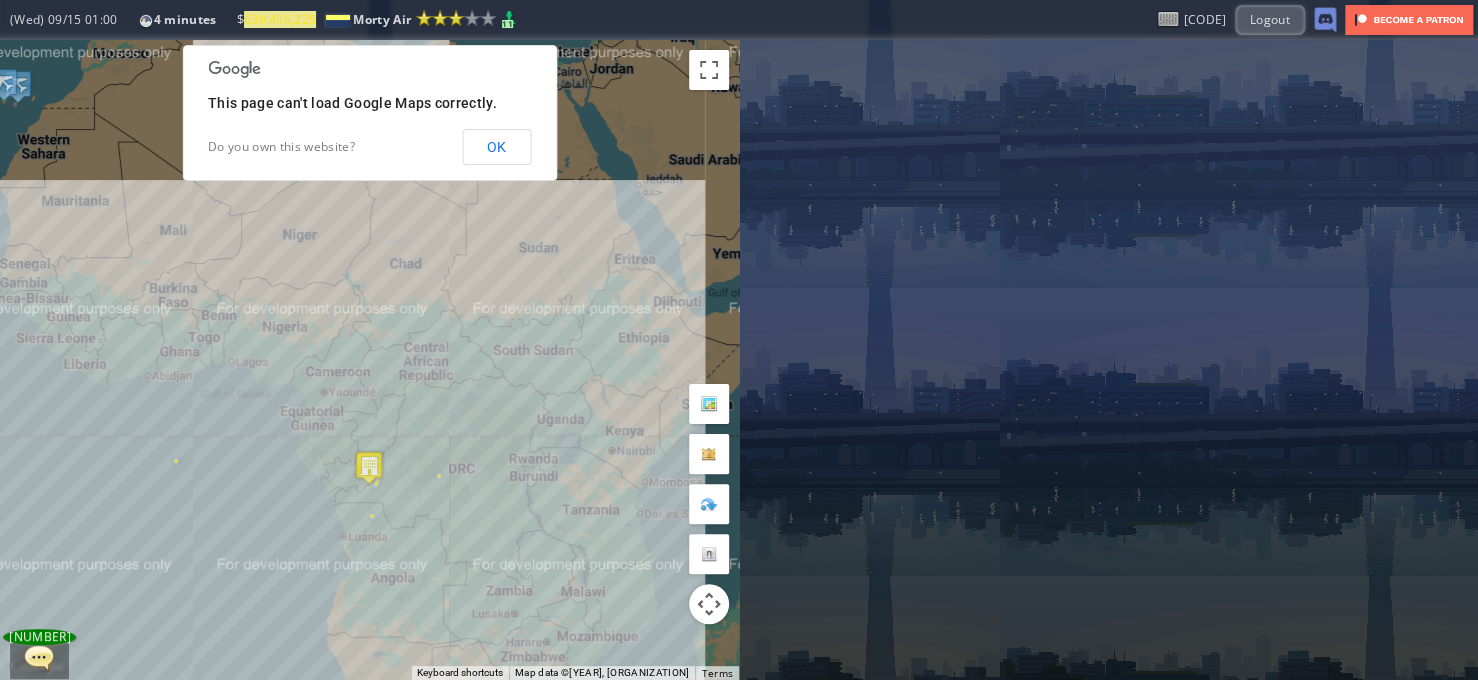 click on "This page can't load Google Maps correctly. Do you own this website? OK" at bounding box center [369, 113] 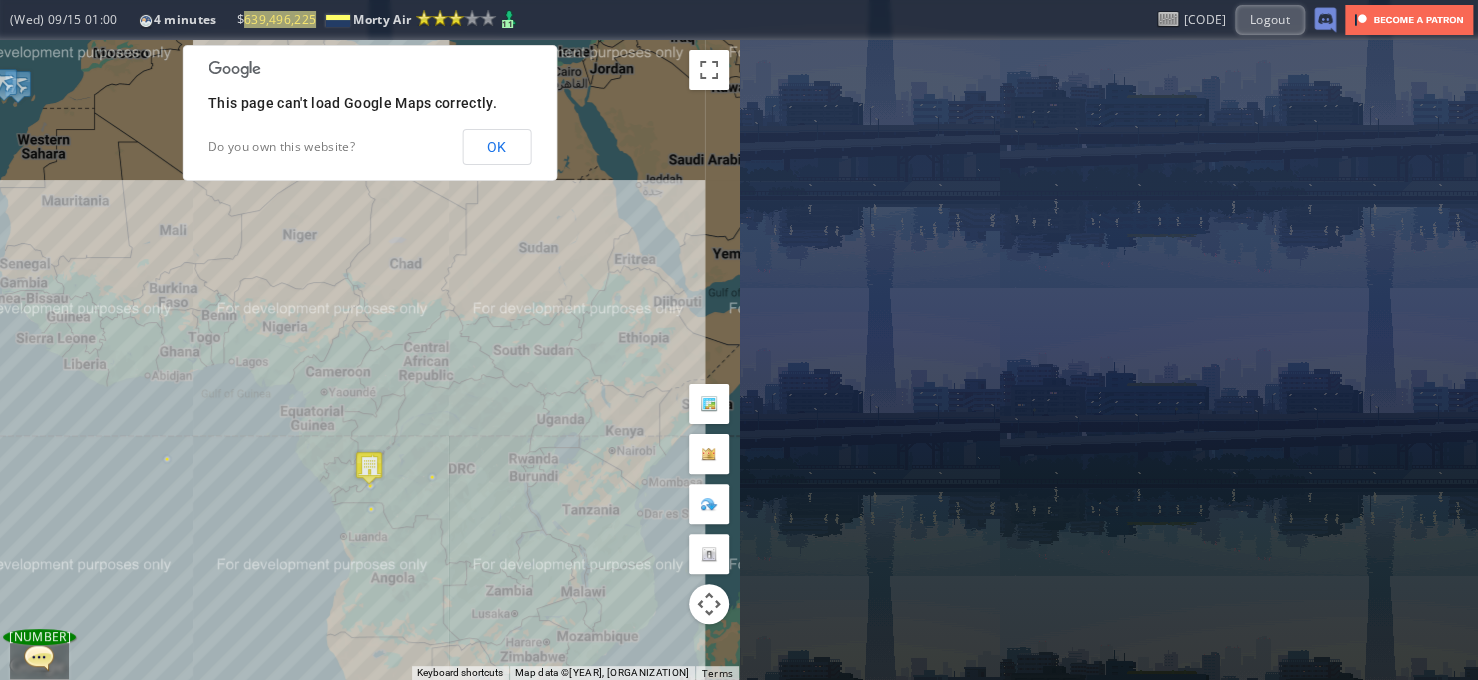 click on "OK" at bounding box center [496, 147] 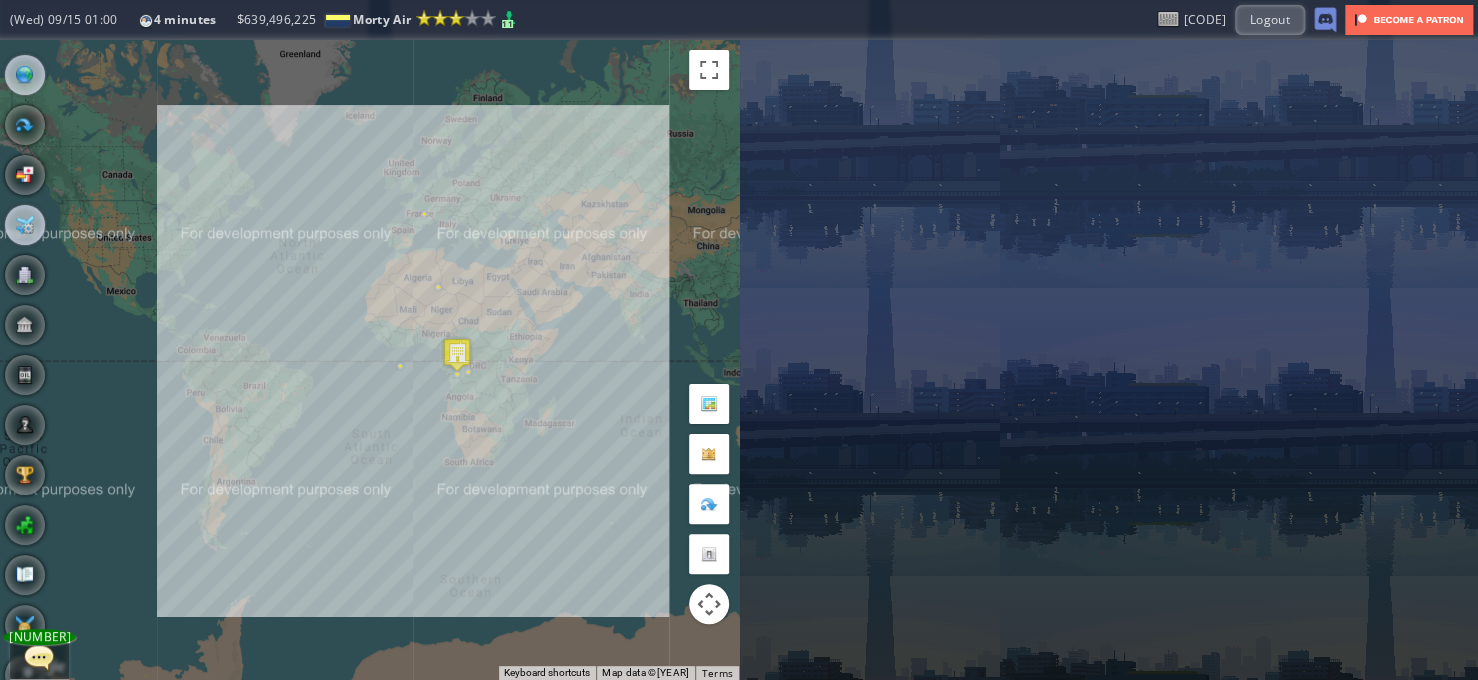 click at bounding box center [25, 225] 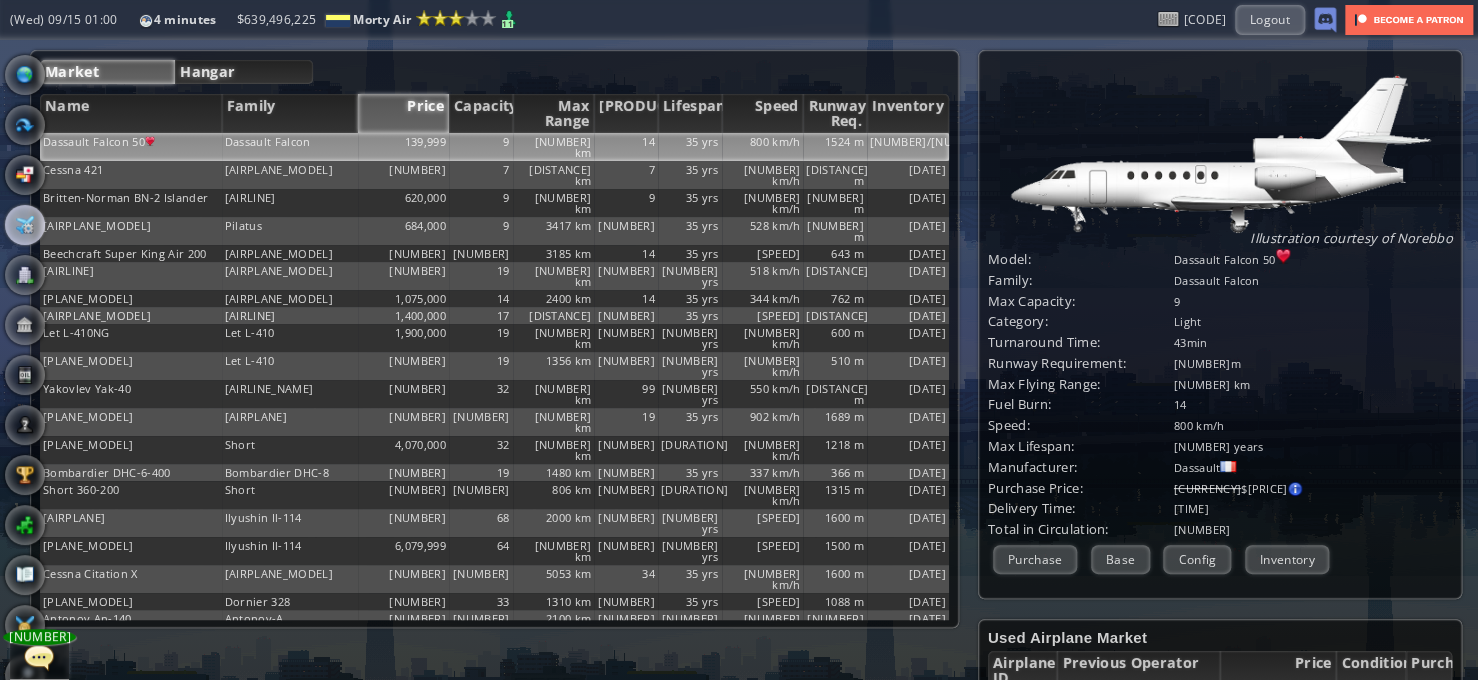 click on "Hangar" at bounding box center [243, 72] 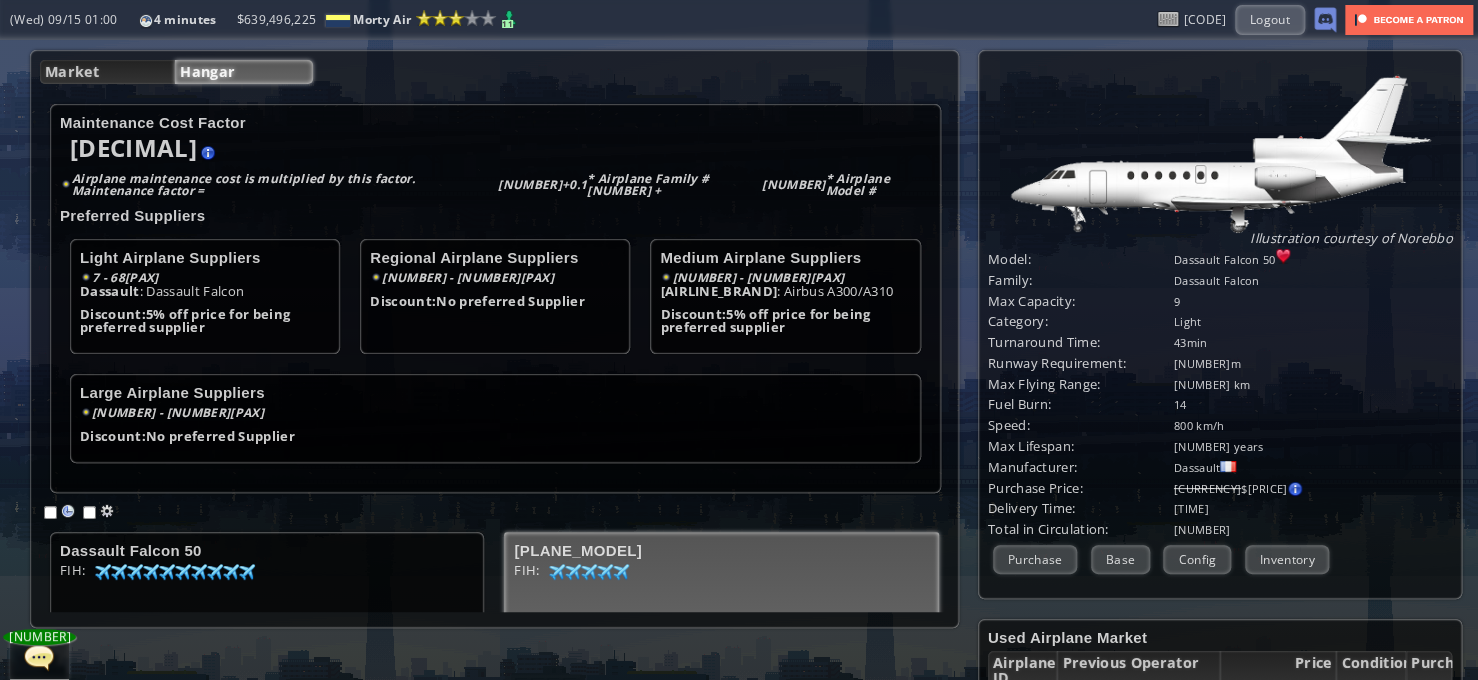 click on "FIH: [NUMBER] [NUMBER] [NUMBER] [NUMBER] [NUMBER] [NUMBER] [NUMBER] [NUMBER] [NUMBER] [NUMBER]" at bounding box center (267, 573) 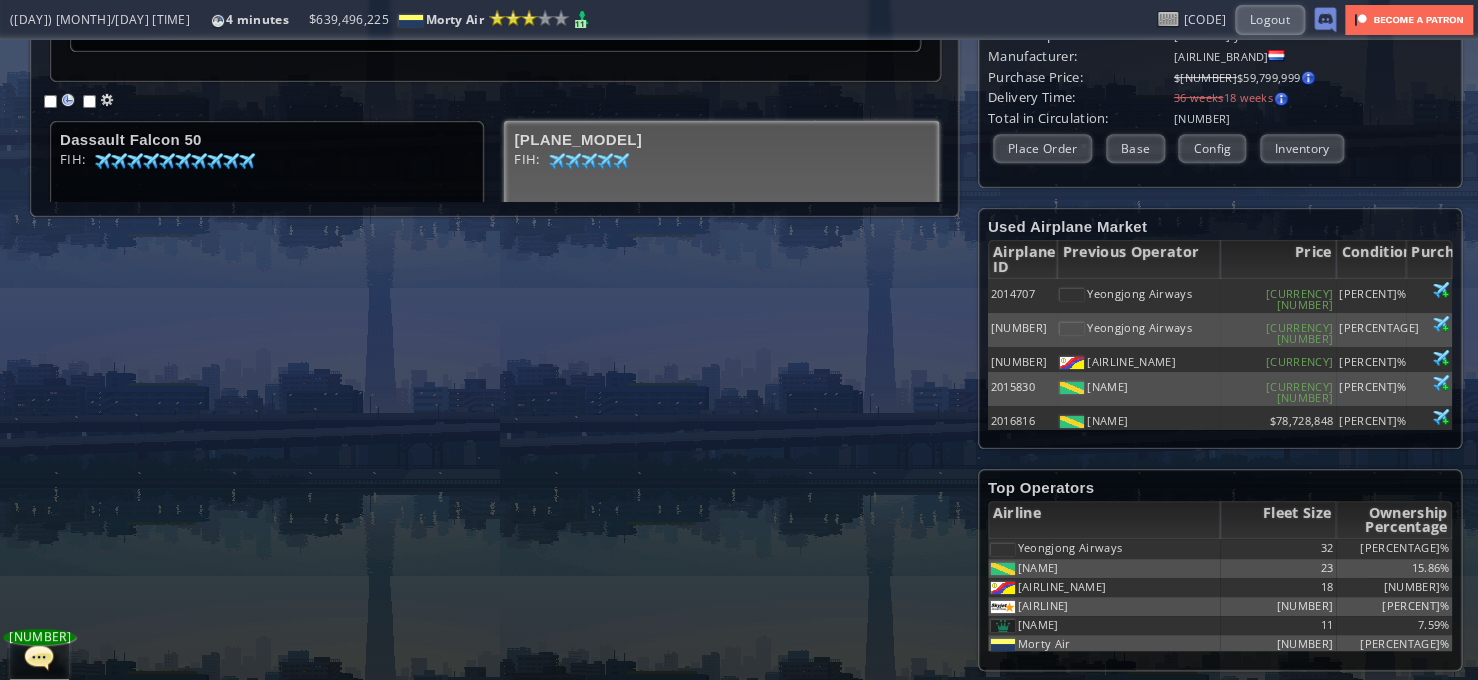 scroll, scrollTop: 111, scrollLeft: 0, axis: vertical 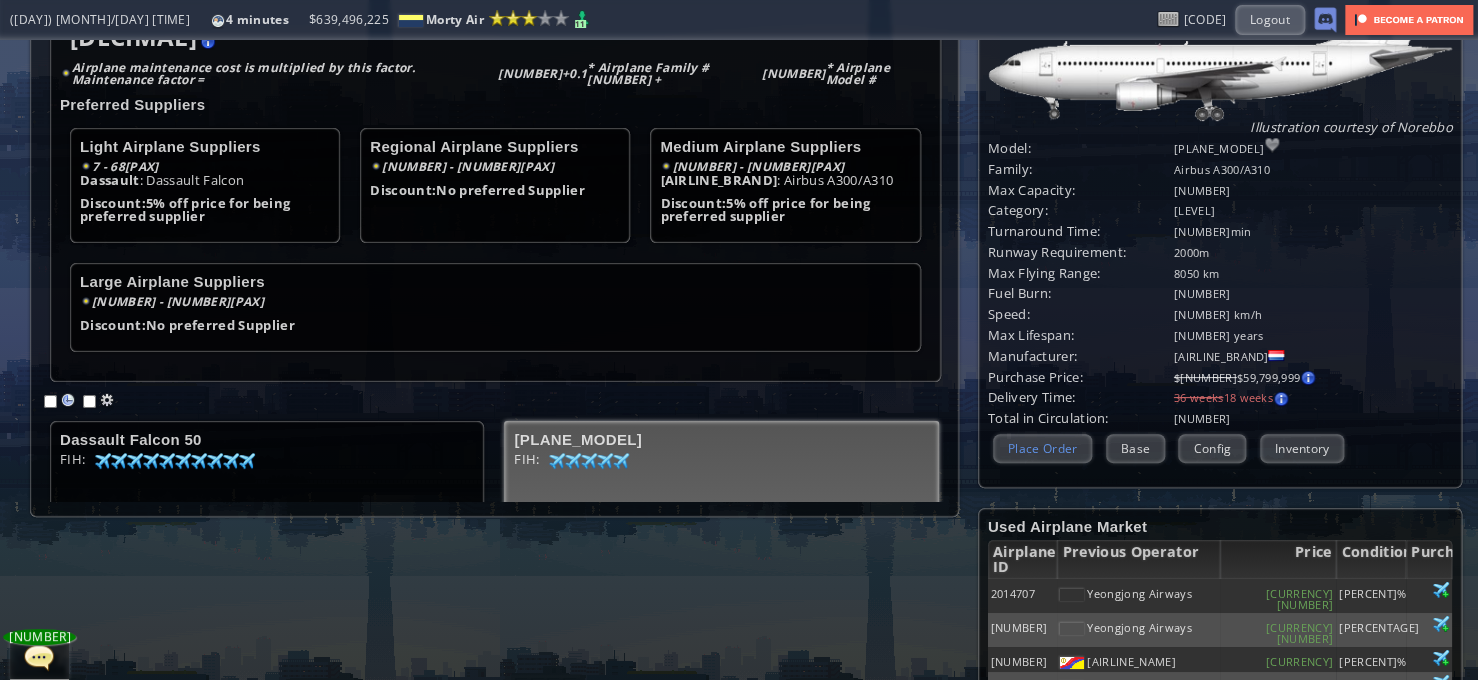 click on "Place Order" at bounding box center (1043, 448) 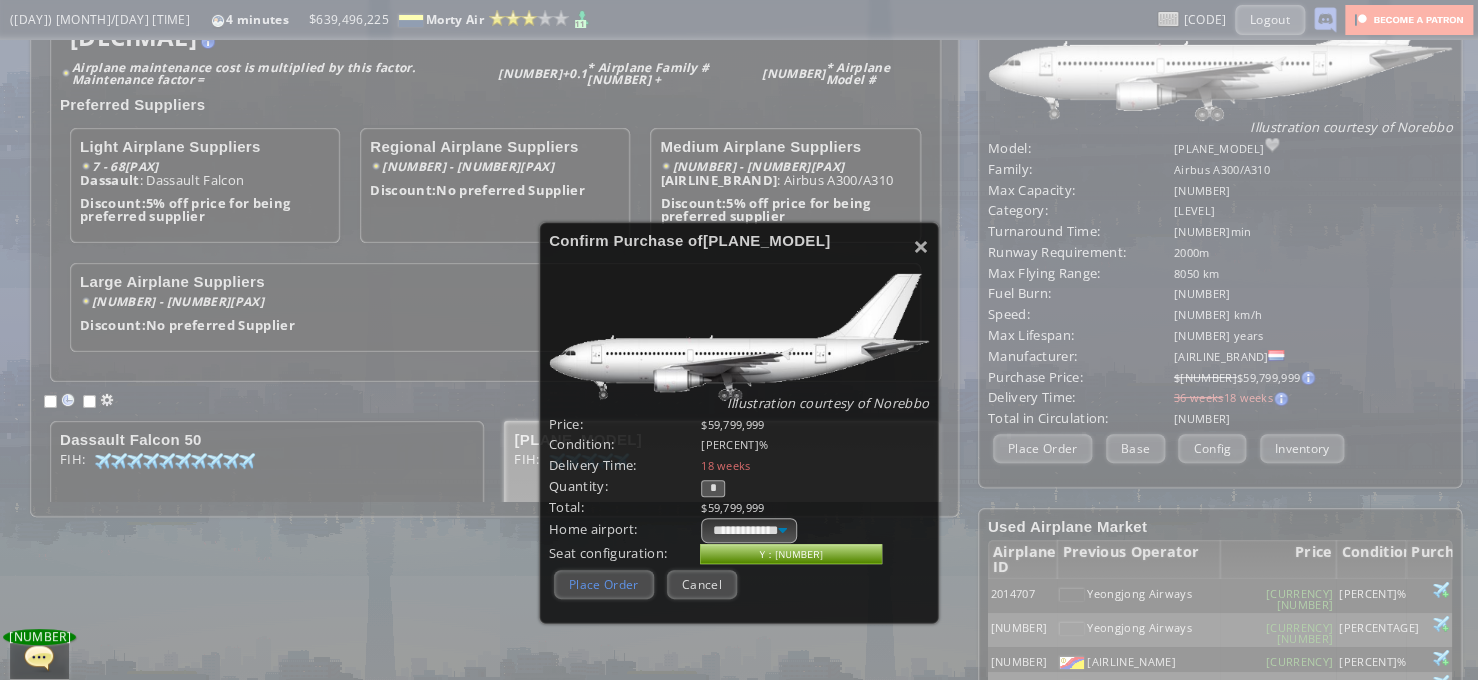 click on "Place Order" at bounding box center (604, 584) 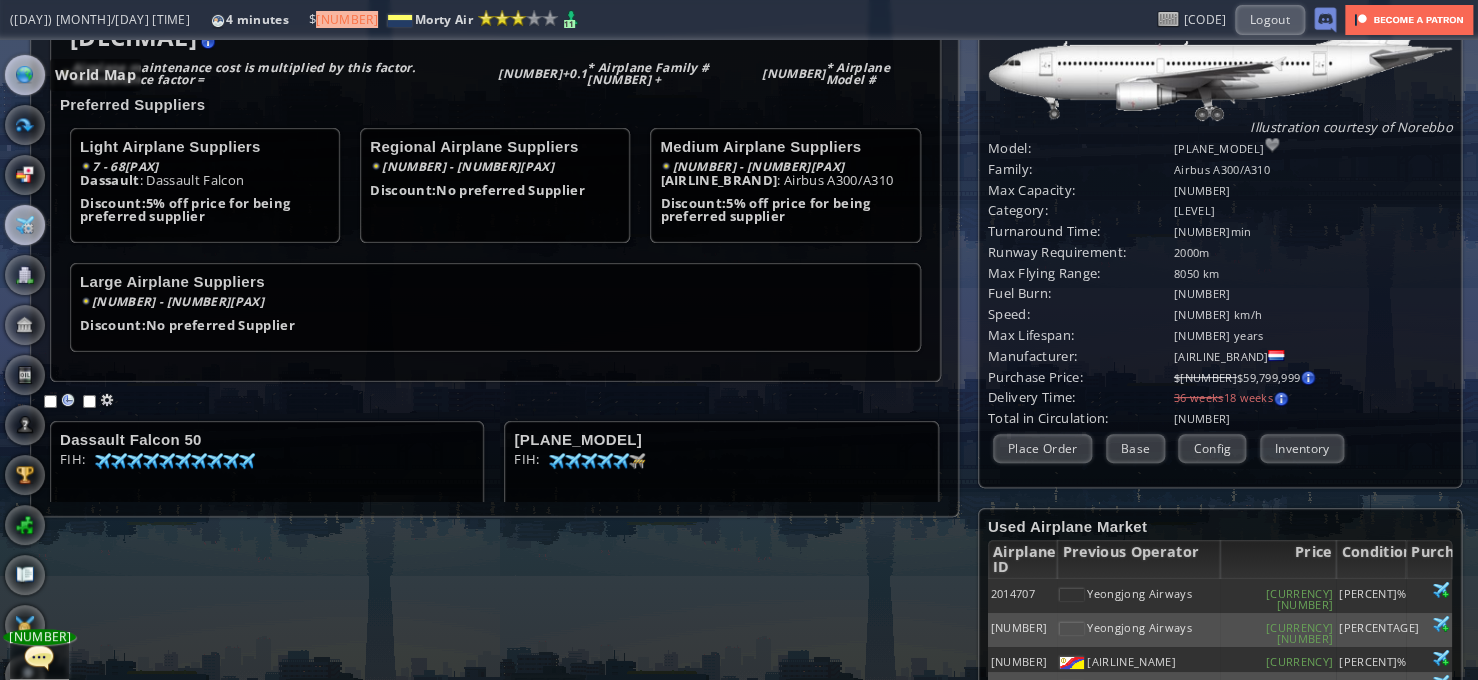 click at bounding box center (25, 75) 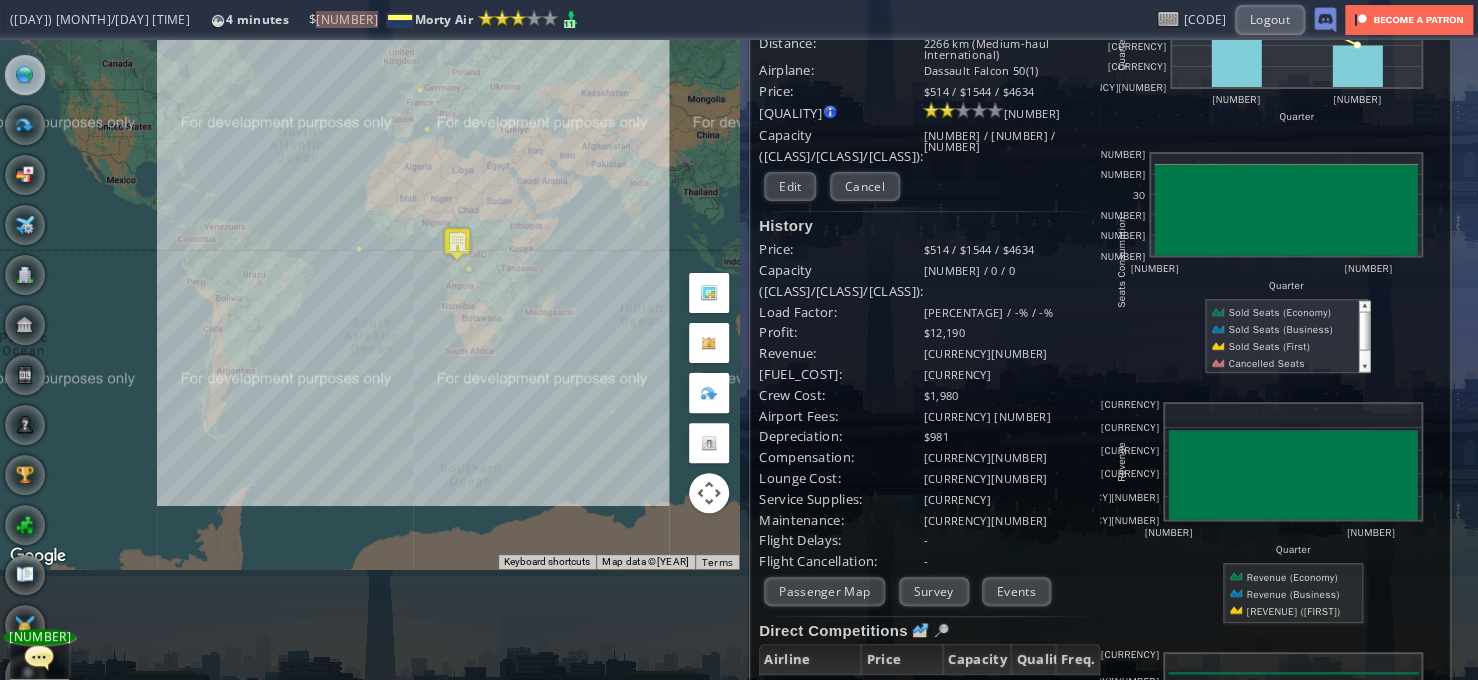 click on "To navigate, press the arrow keys." at bounding box center (369, 249) 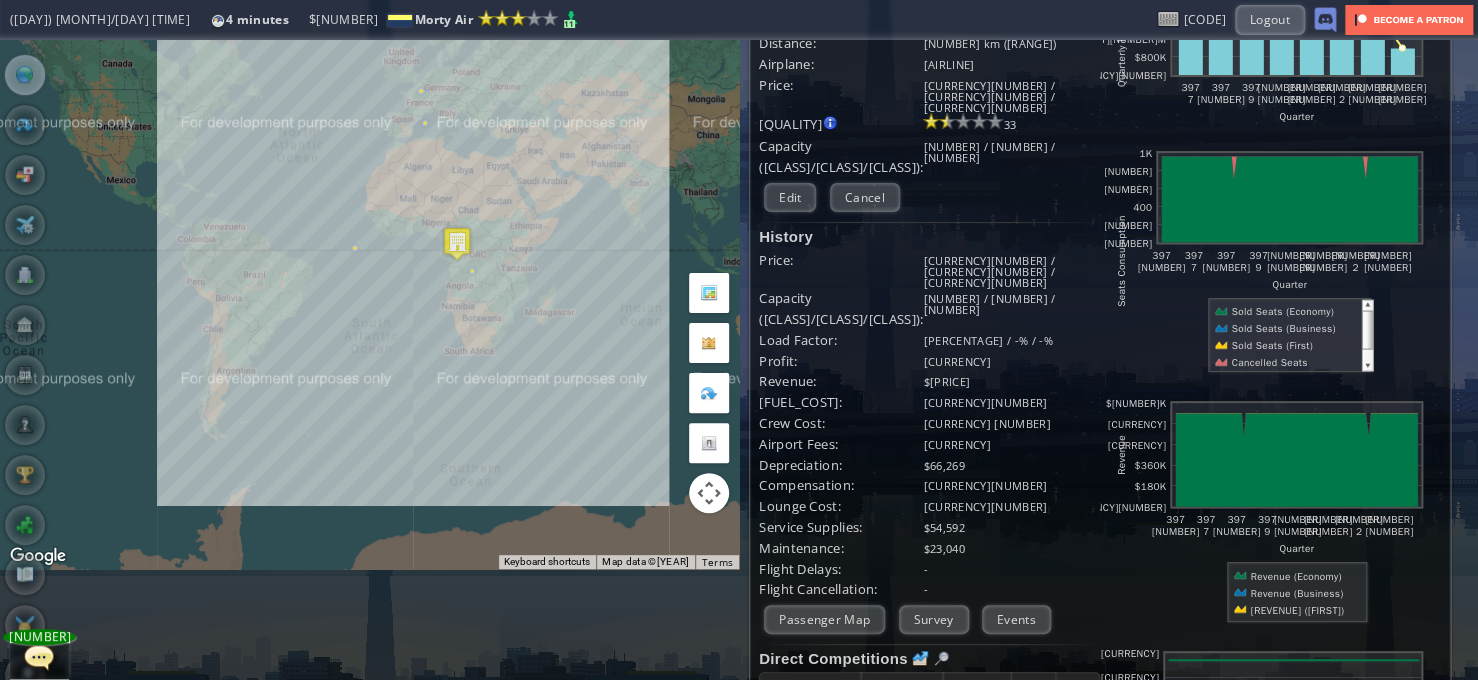 click on "Current Details
From:
[CITY]([CODE])
To:
[CITY]([CODE])
Flight Code:
MA 010
Distance:
[DISTANCE] km (Long-haul Intercontinental)
airplane:
Airbus A310-300(1)
Price:
$845 / $2536 / $7612
Overall Quality:
Overall quality is determined by:
- Fleet Age per Route
- Service Star level per route
- Company wide Service Quality
33
Edit -" at bounding box center (929, 442) 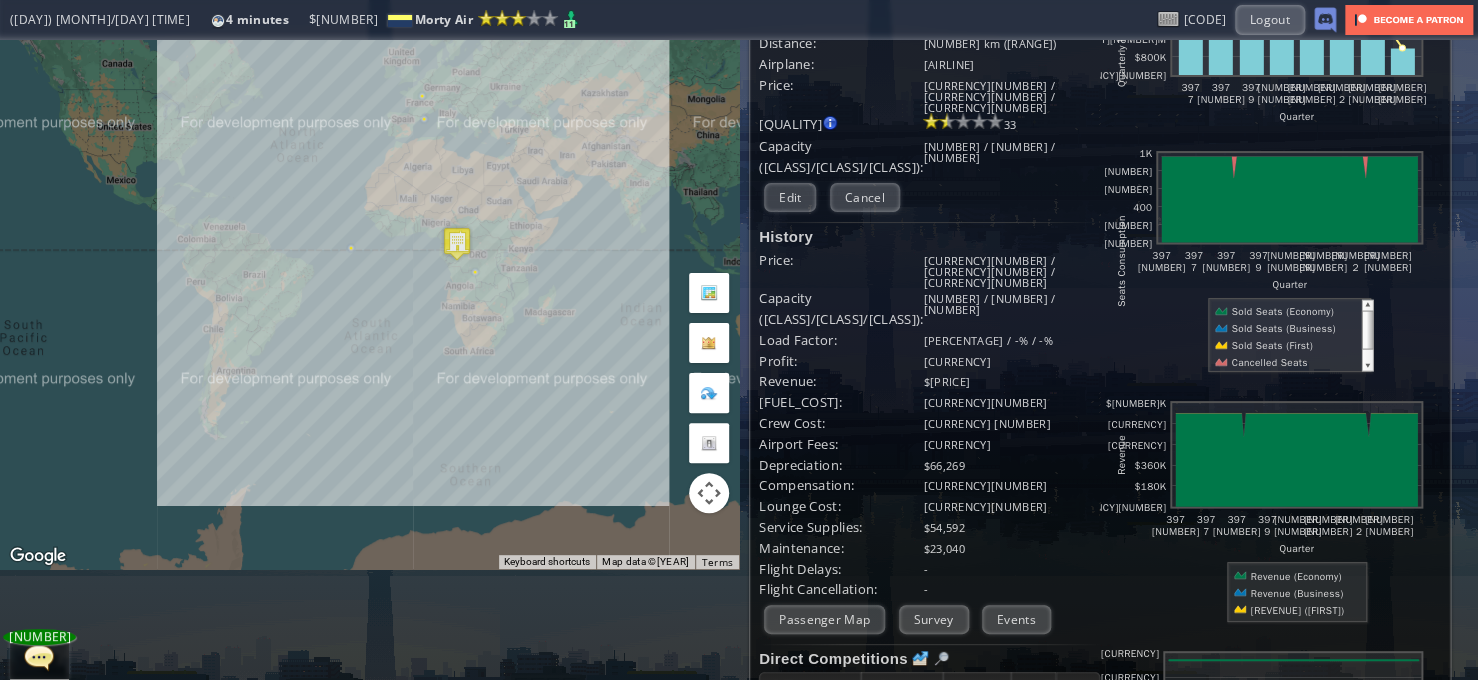 click on "To navigate, press the arrow keys." at bounding box center [369, 249] 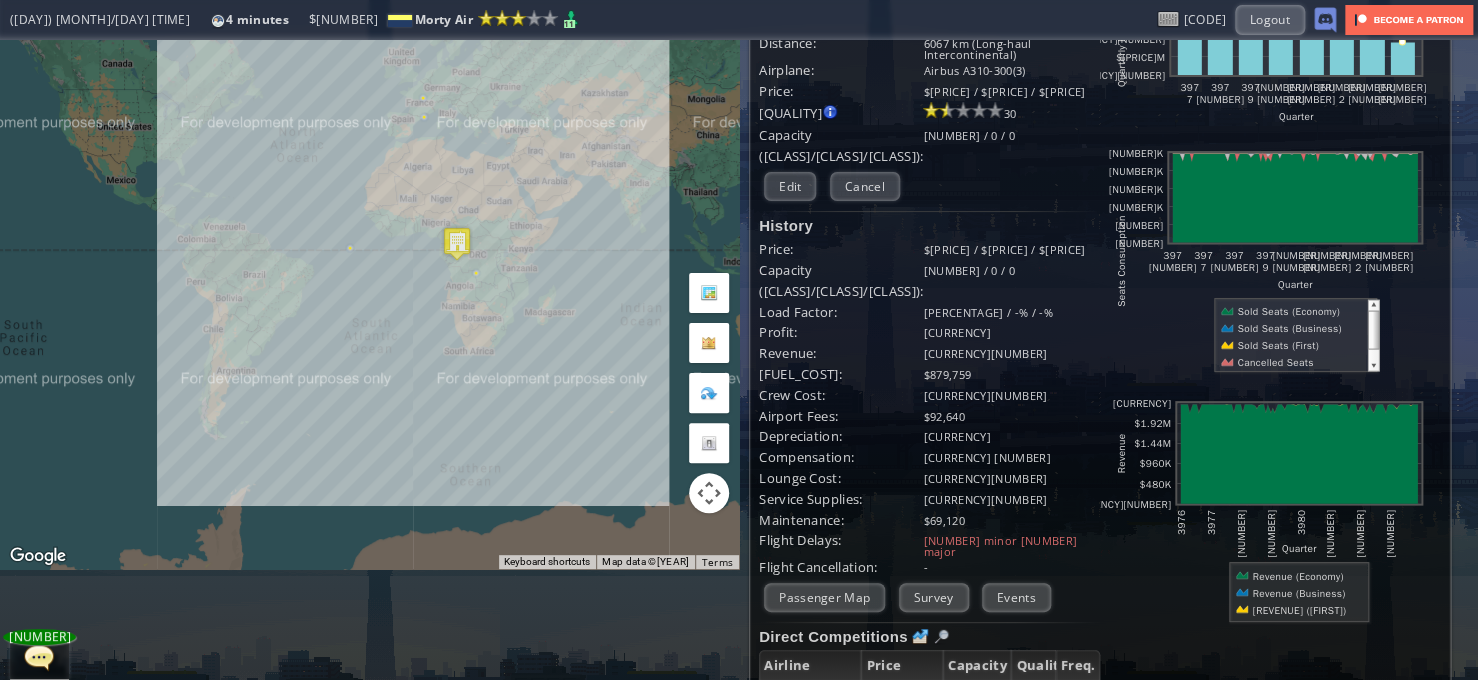 click on "To navigate, press the arrow keys." at bounding box center (369, 249) 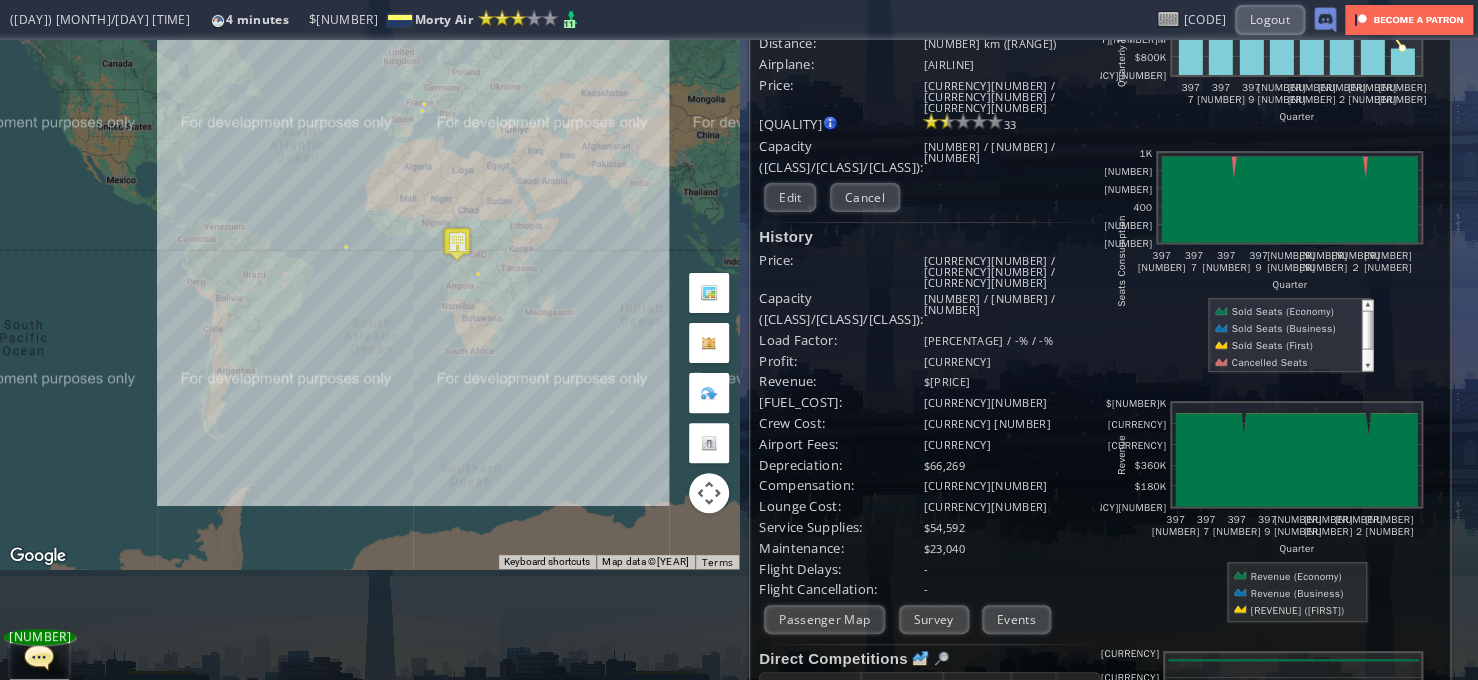 click on "To navigate, press the arrow keys." at bounding box center [369, 249] 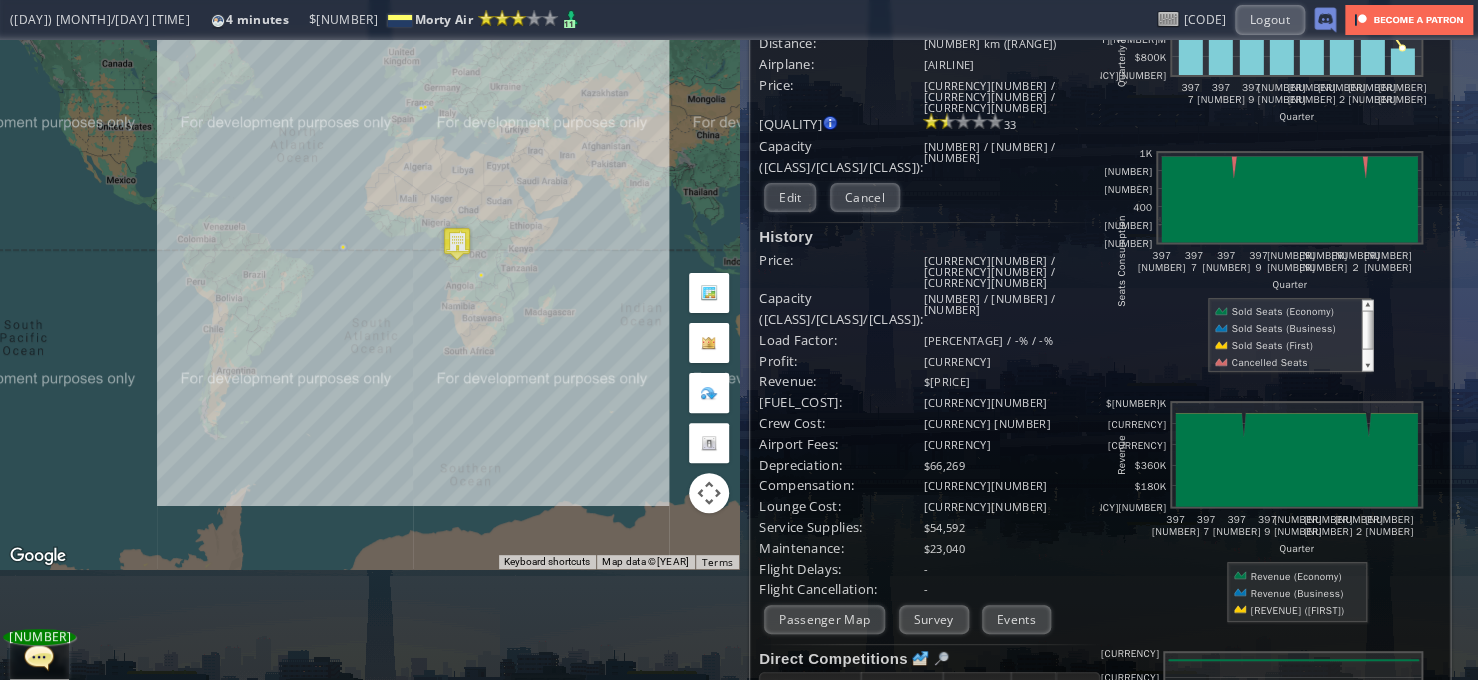 click on "To navigate, press the arrow keys." at bounding box center (369, 249) 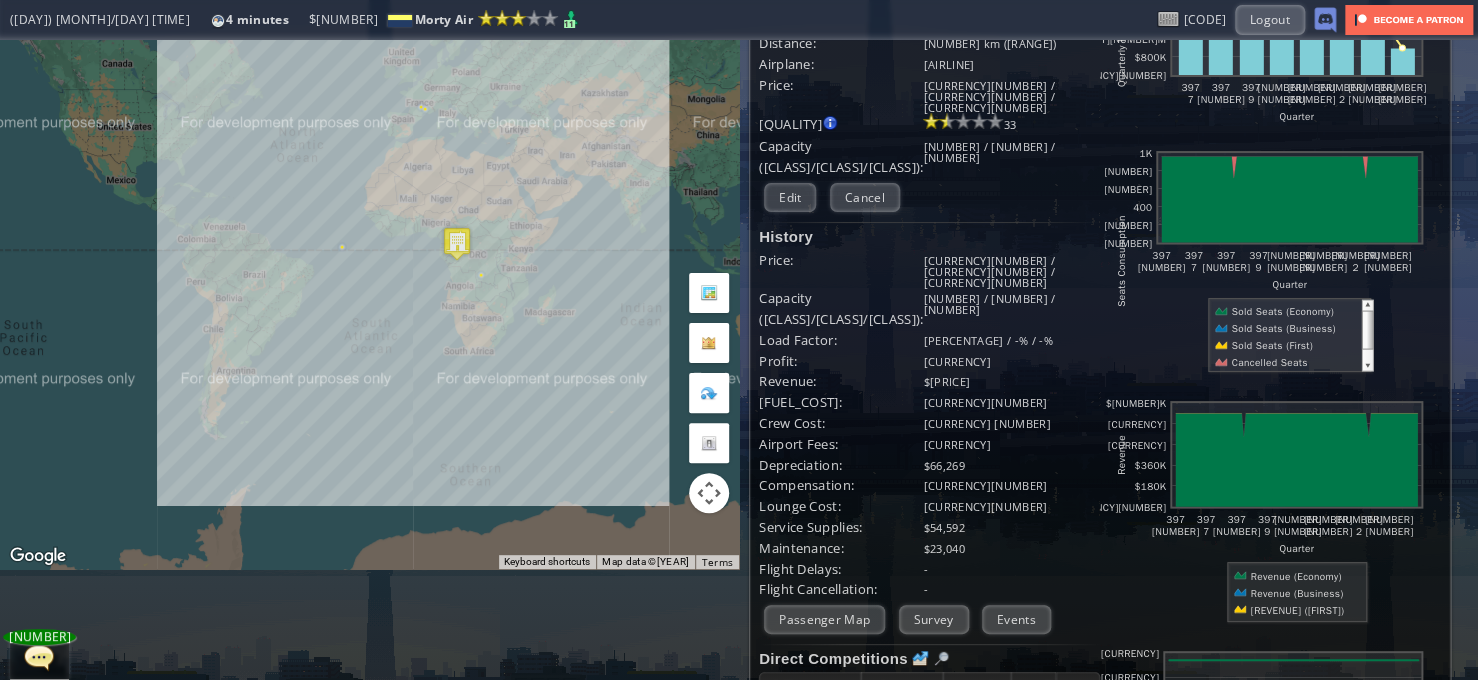 click on "To navigate, press the arrow keys." at bounding box center (369, 249) 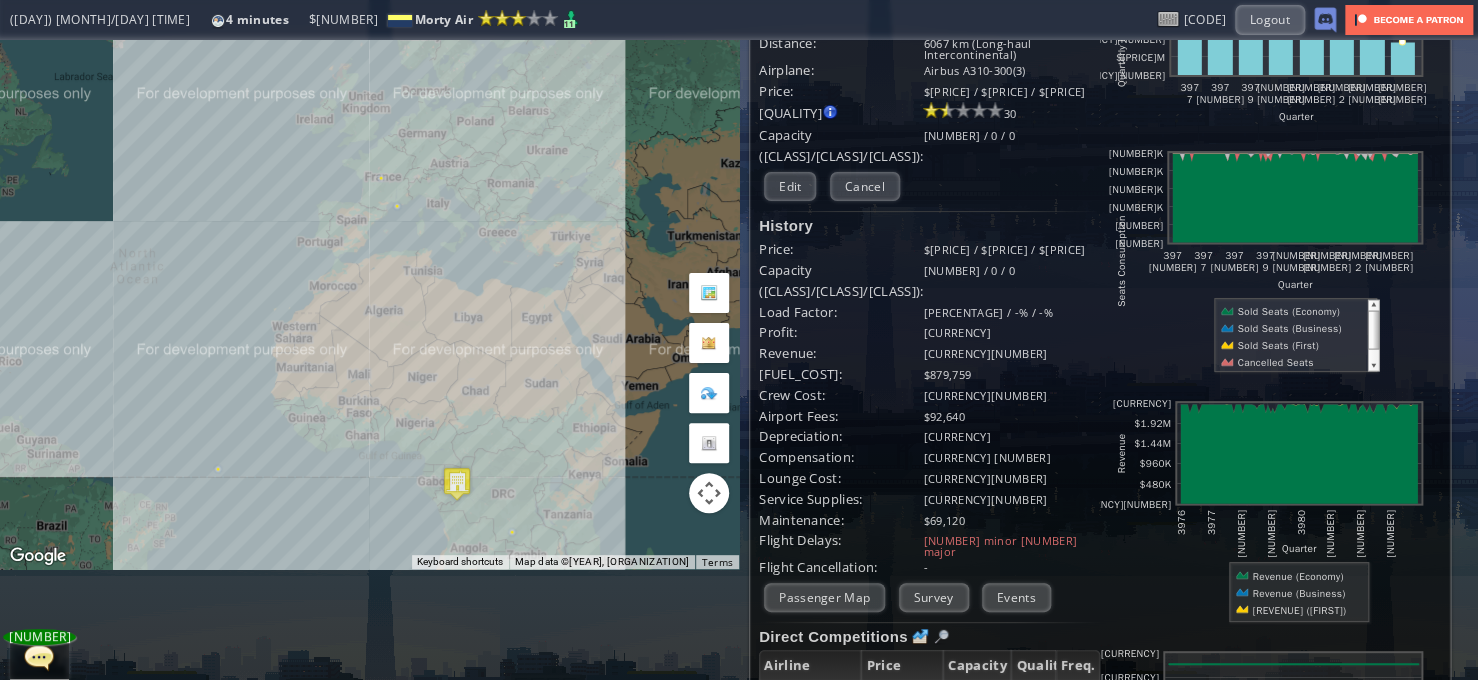 drag, startPoint x: 422, startPoint y: 135, endPoint x: 392, endPoint y: 224, distance: 93.92018 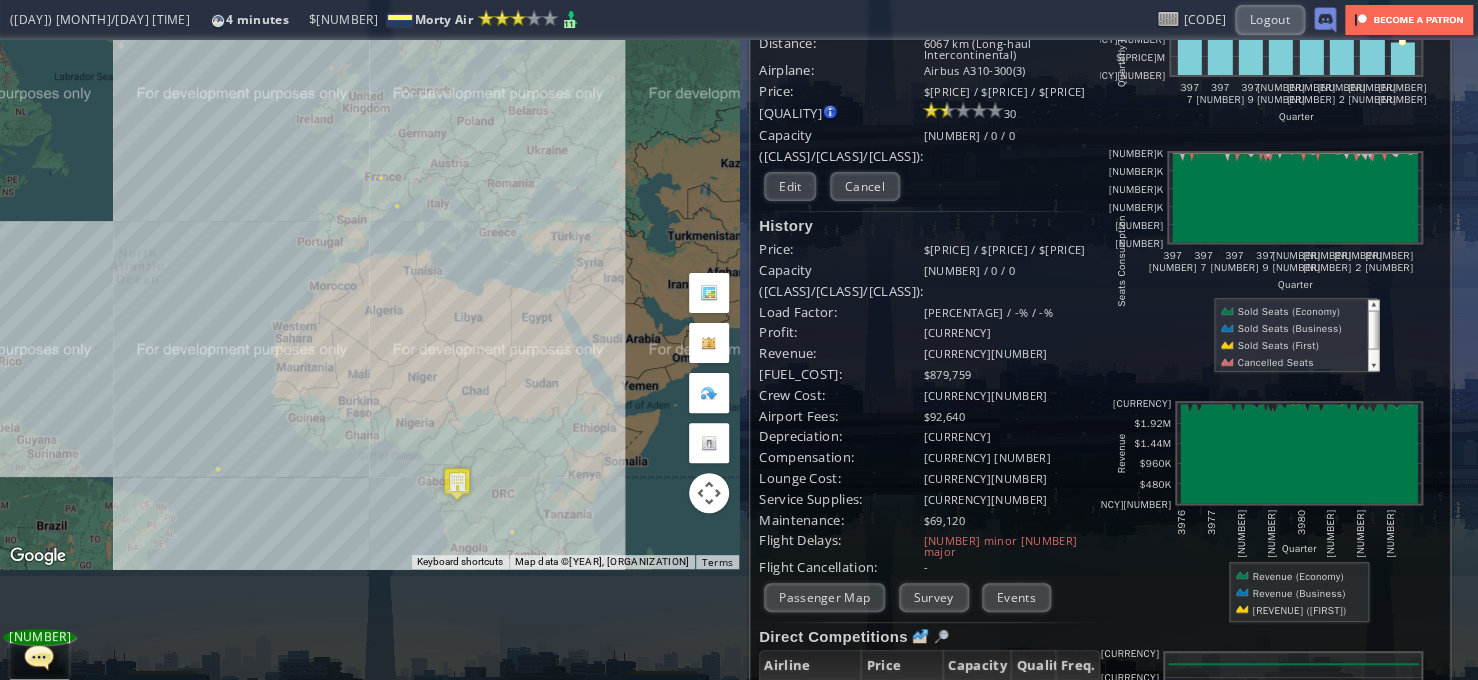click on "To navigate, press the arrow keys." at bounding box center [369, 249] 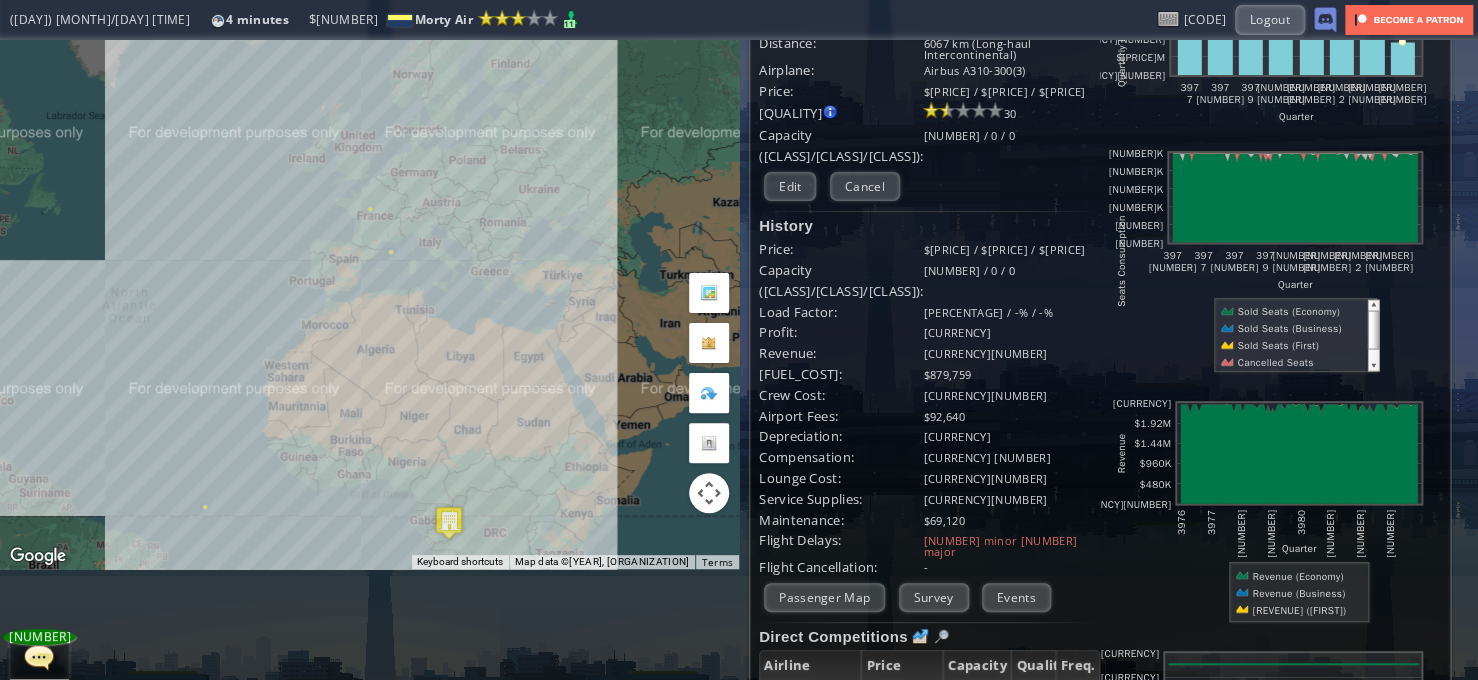 click on "To navigate, press the arrow keys." at bounding box center (369, 249) 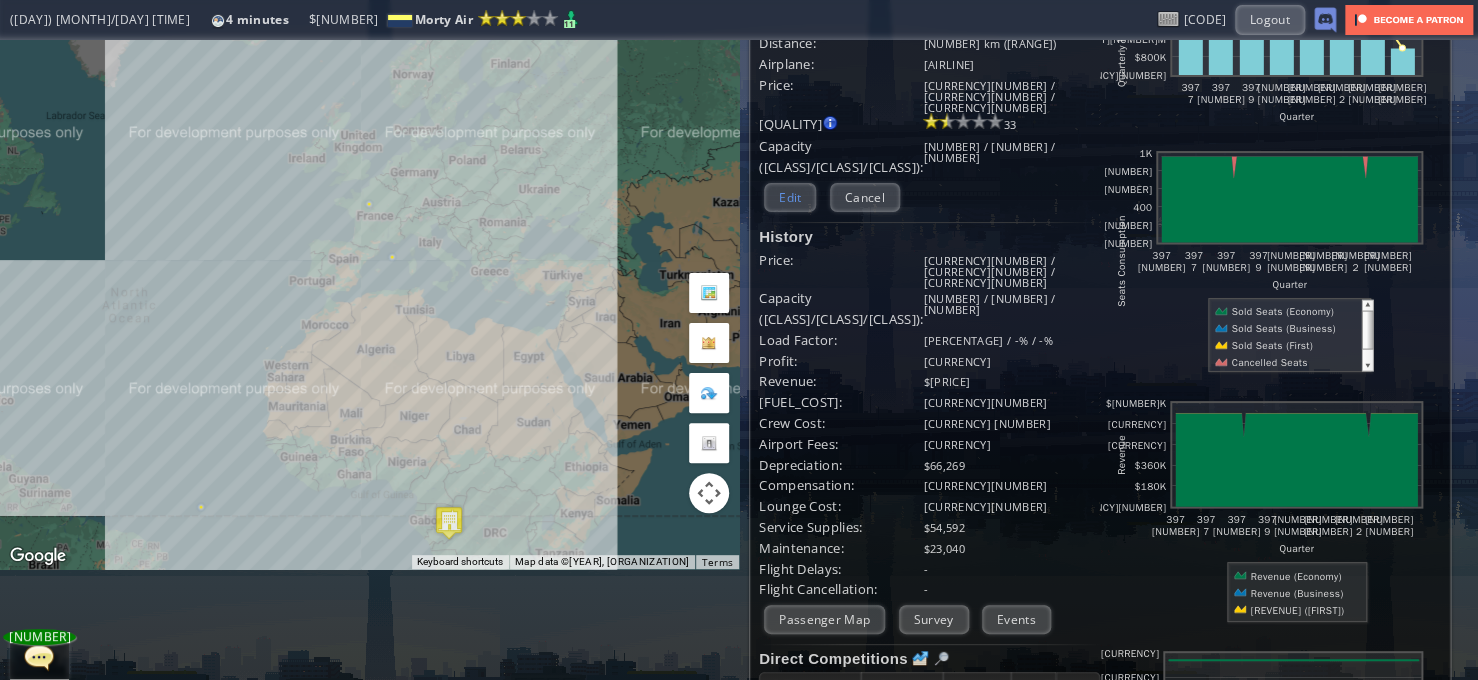 click on "Edit" at bounding box center (790, 197) 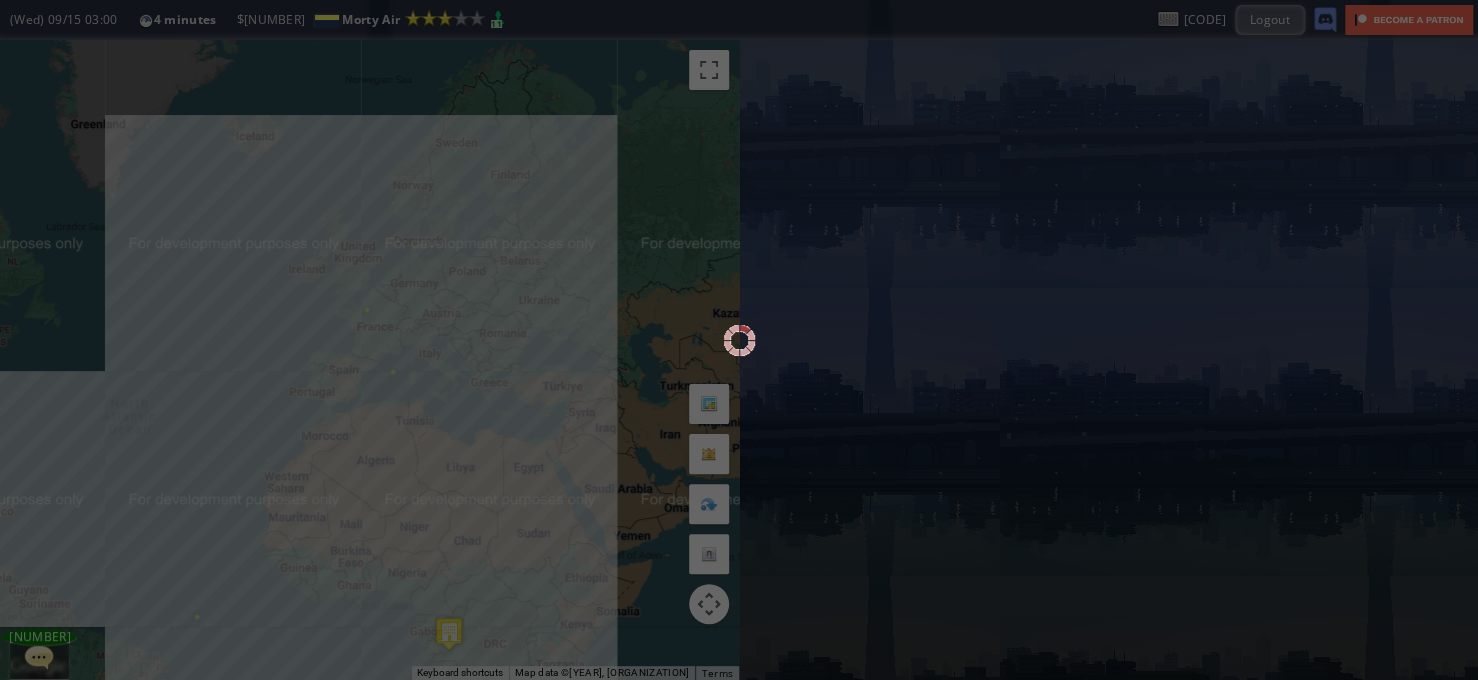 scroll, scrollTop: 0, scrollLeft: 0, axis: both 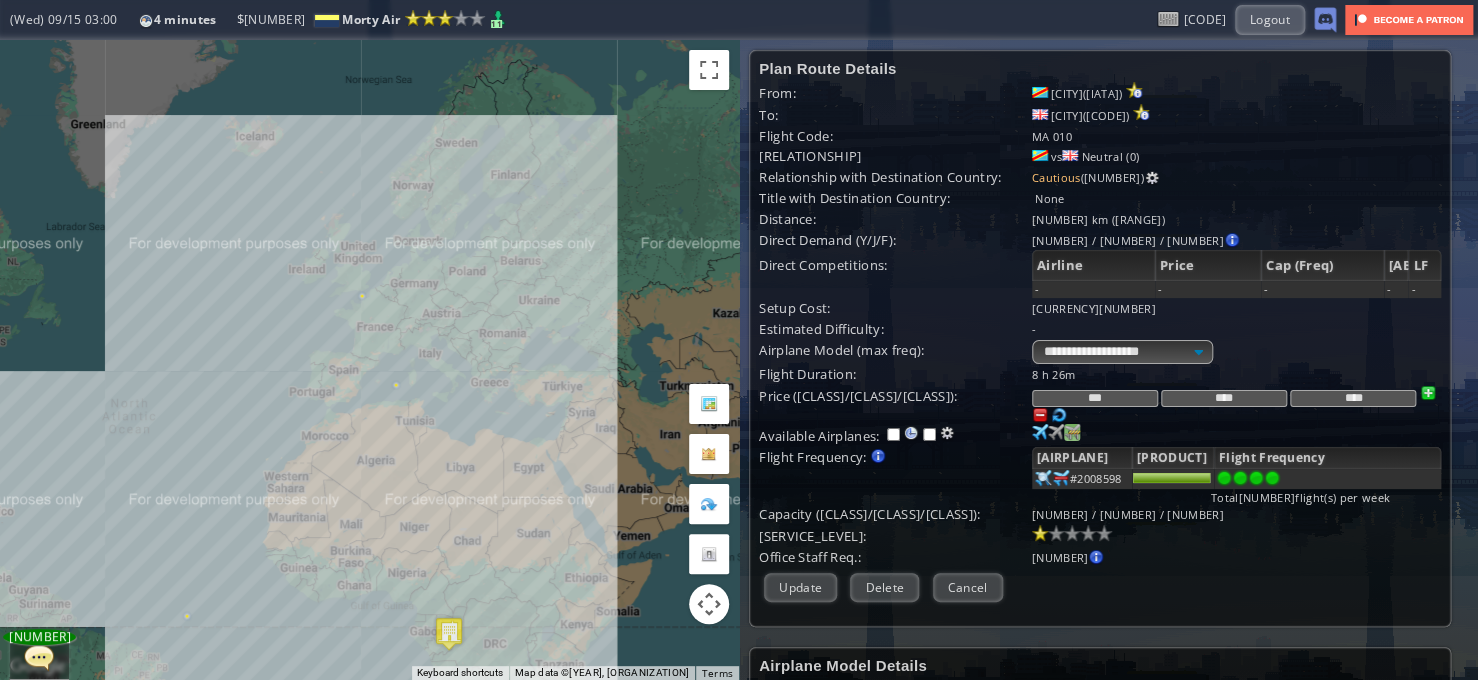 click at bounding box center [1040, 432] 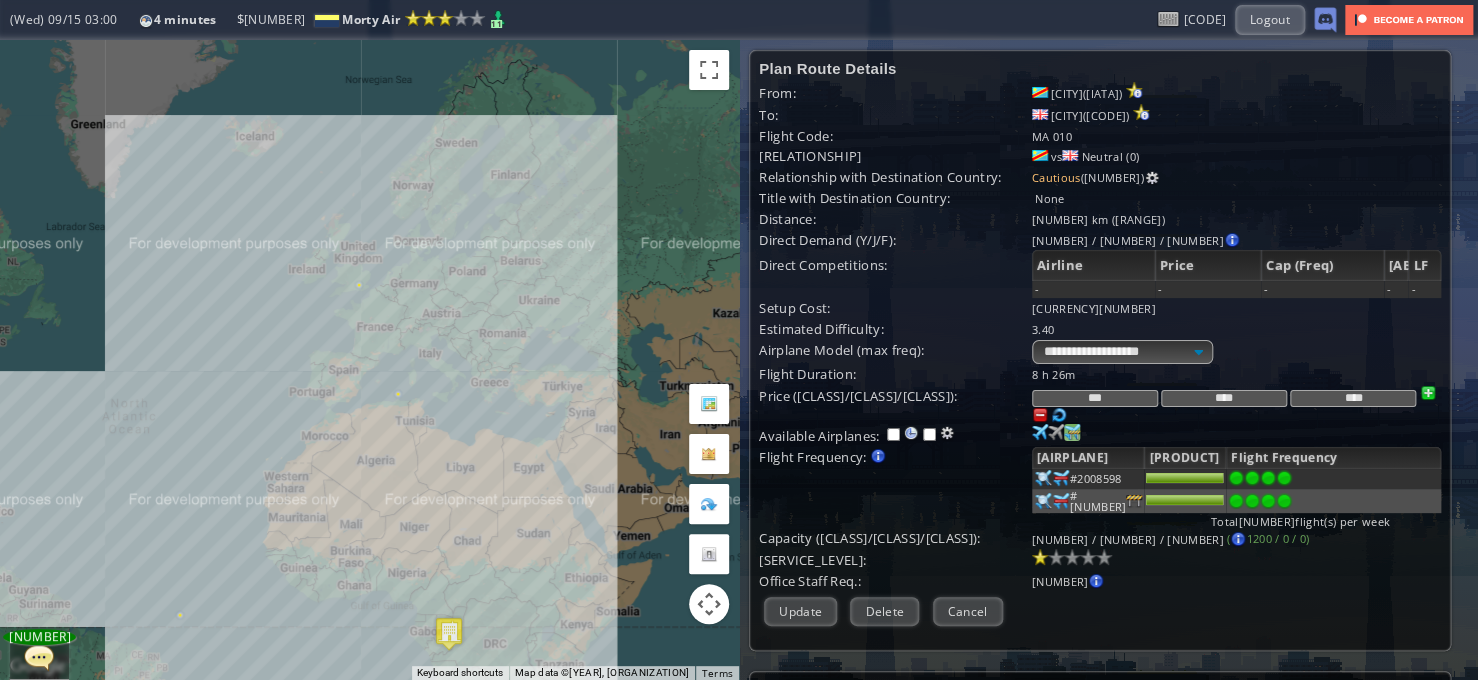 click at bounding box center (1284, 478) 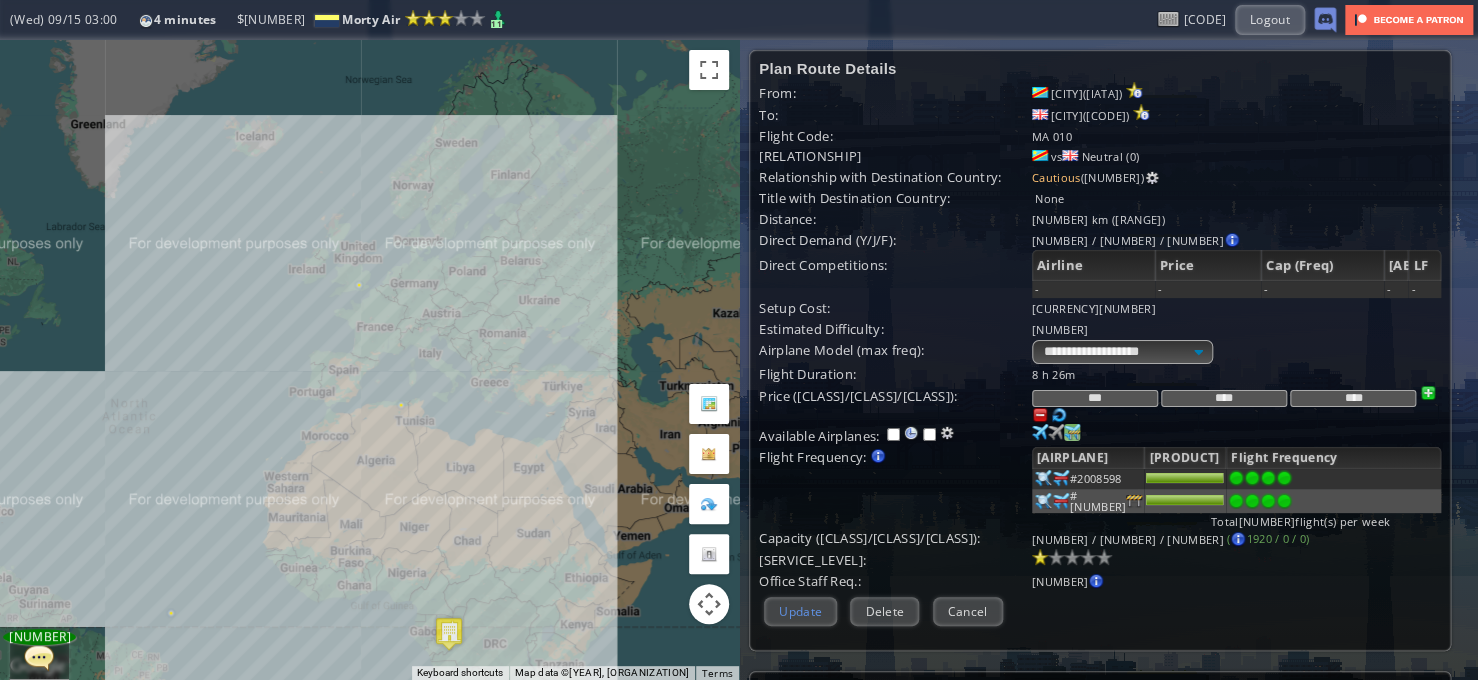 click on "Update" at bounding box center [800, 611] 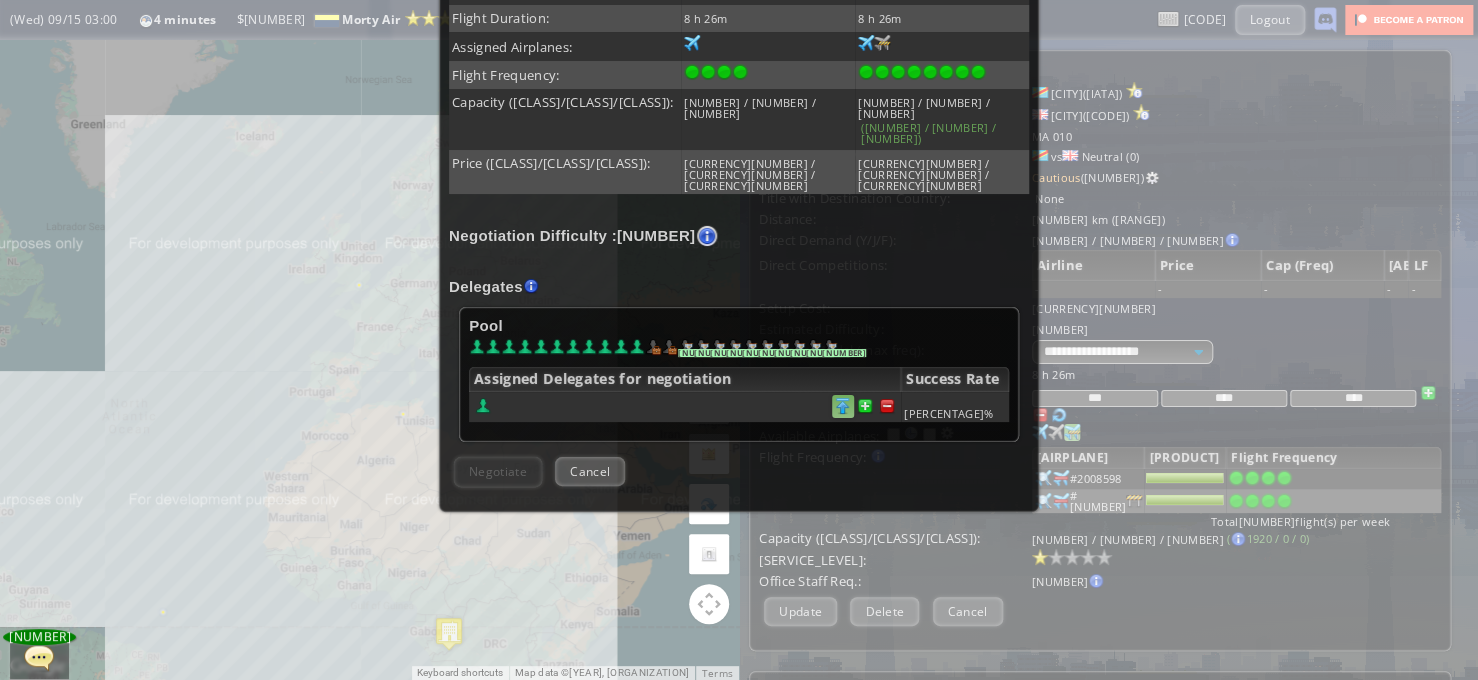 click at bounding box center [887, 406] 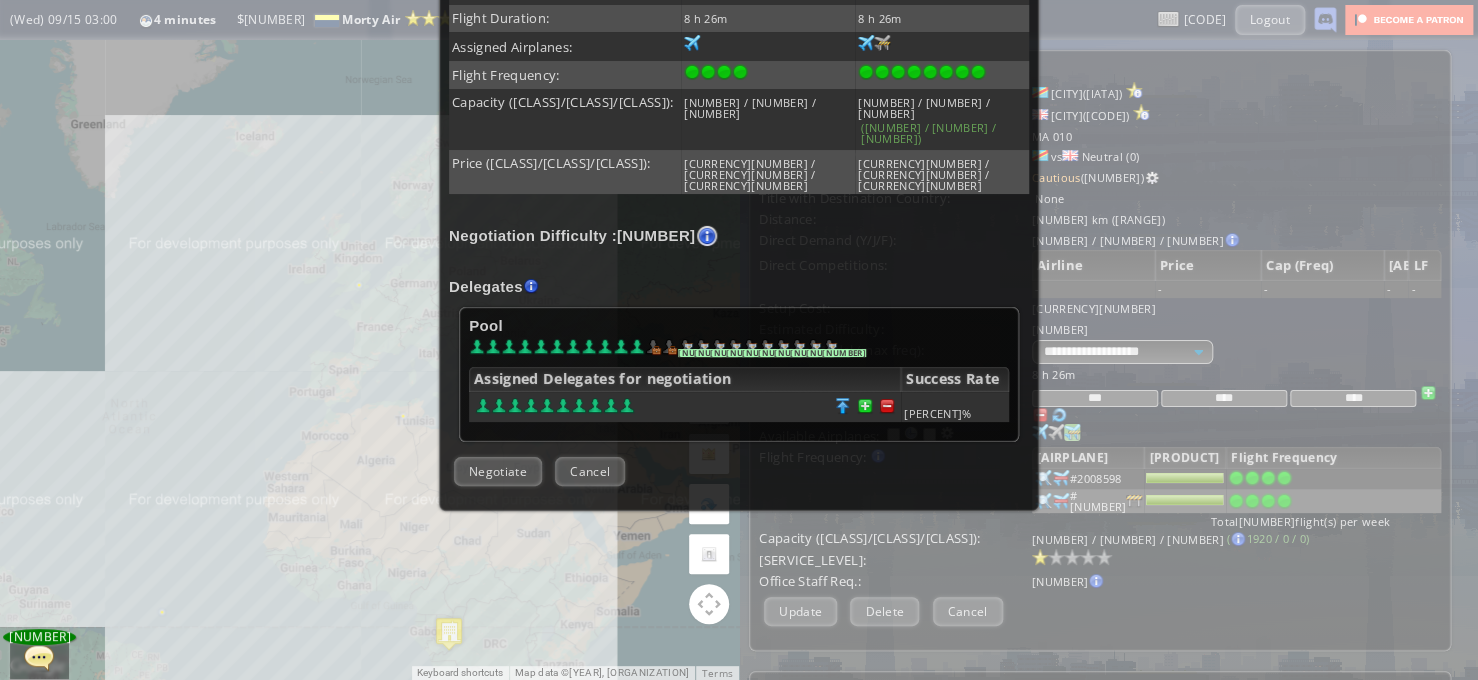 scroll, scrollTop: 490, scrollLeft: 0, axis: vertical 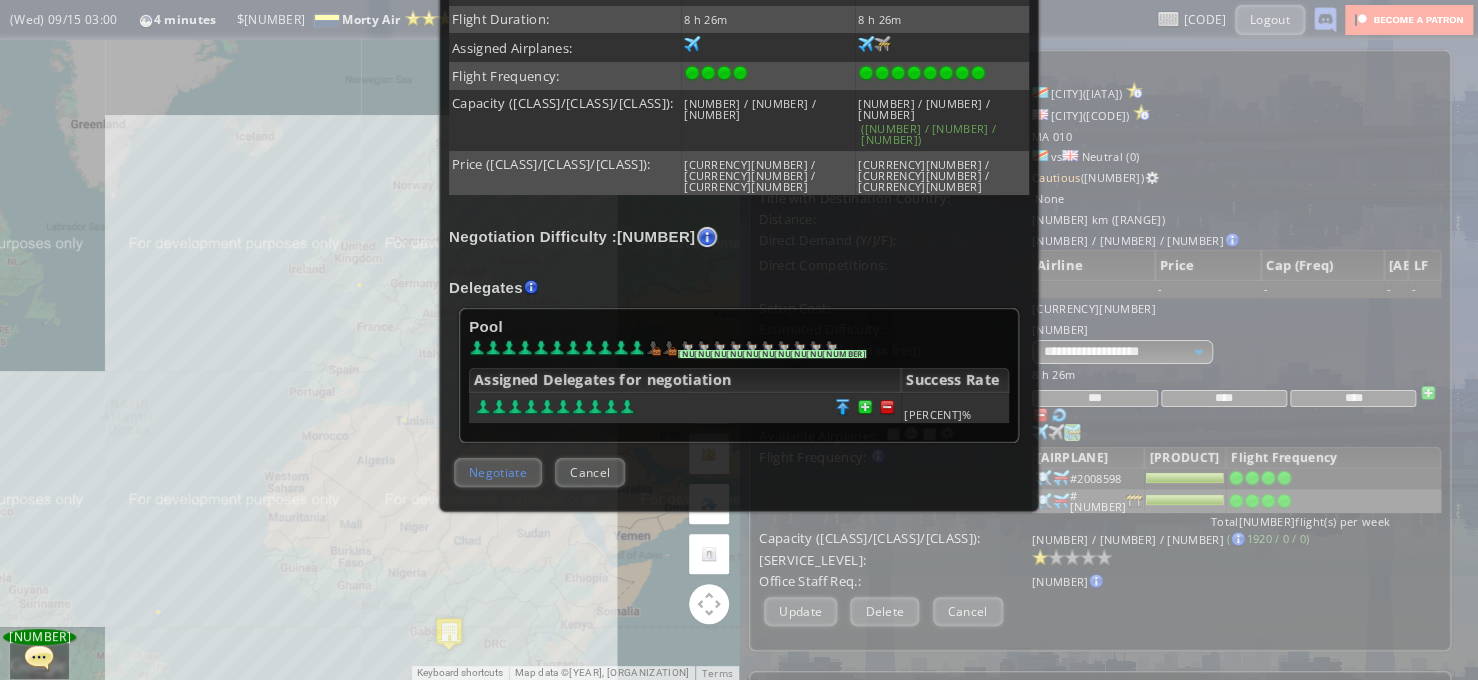 click on "Negotiate" at bounding box center [498, 472] 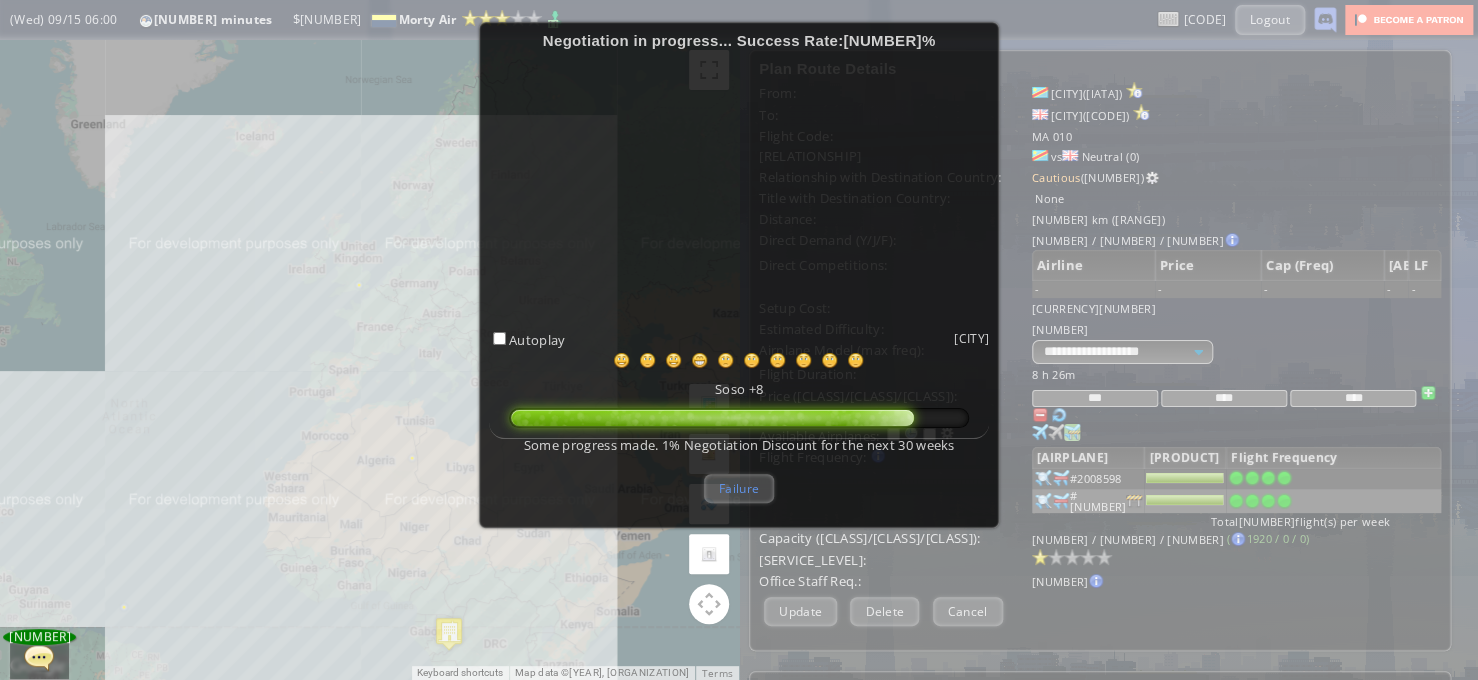 click on "Failure" at bounding box center (739, 488) 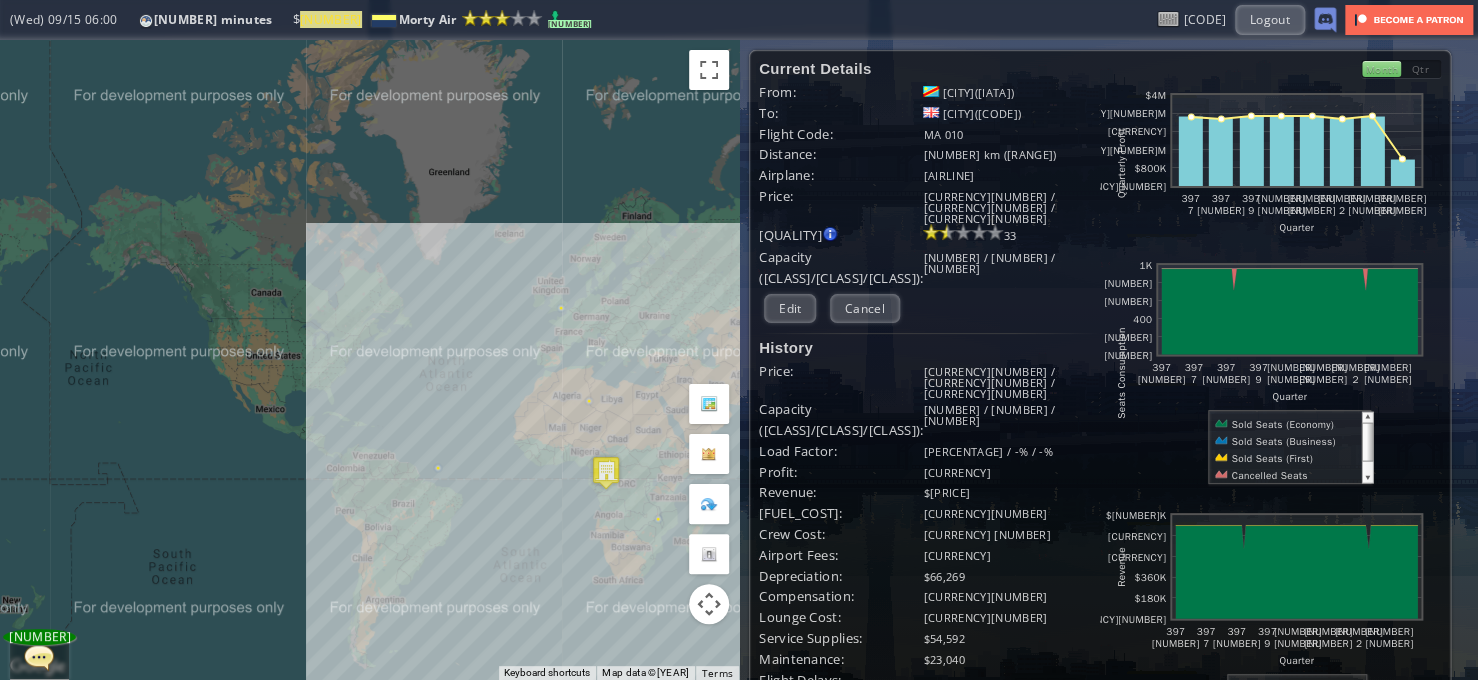 drag, startPoint x: 481, startPoint y: 464, endPoint x: 583, endPoint y: 418, distance: 111.89281 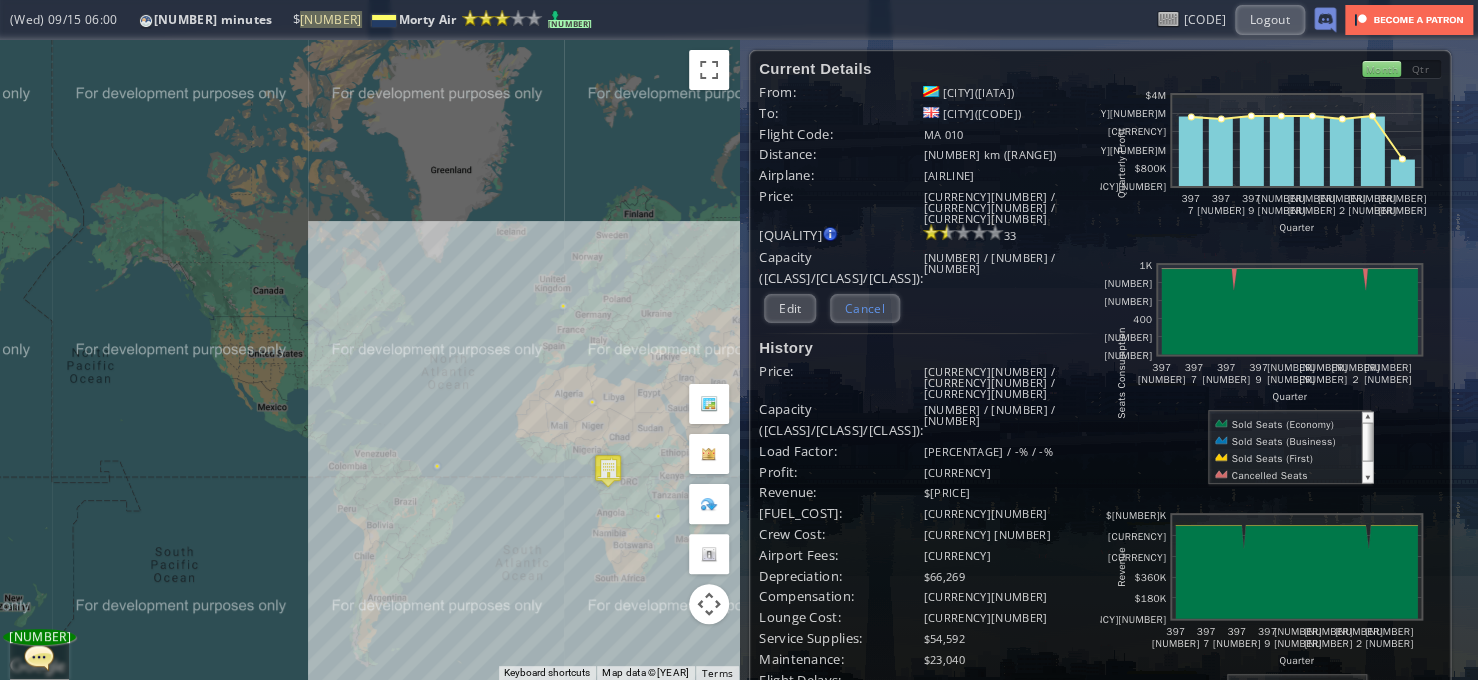 click on "Cancel" at bounding box center [865, 308] 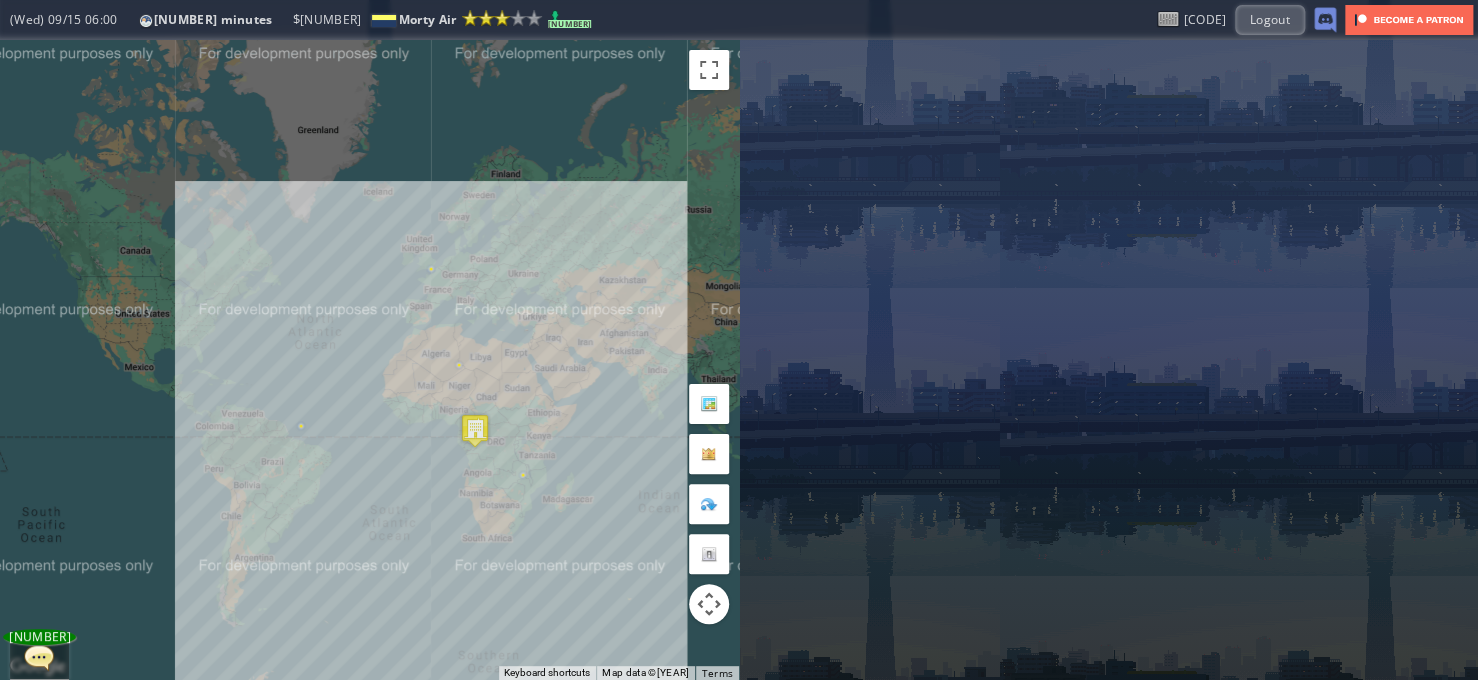 drag, startPoint x: 593, startPoint y: 476, endPoint x: 482, endPoint y: 445, distance: 115.24756 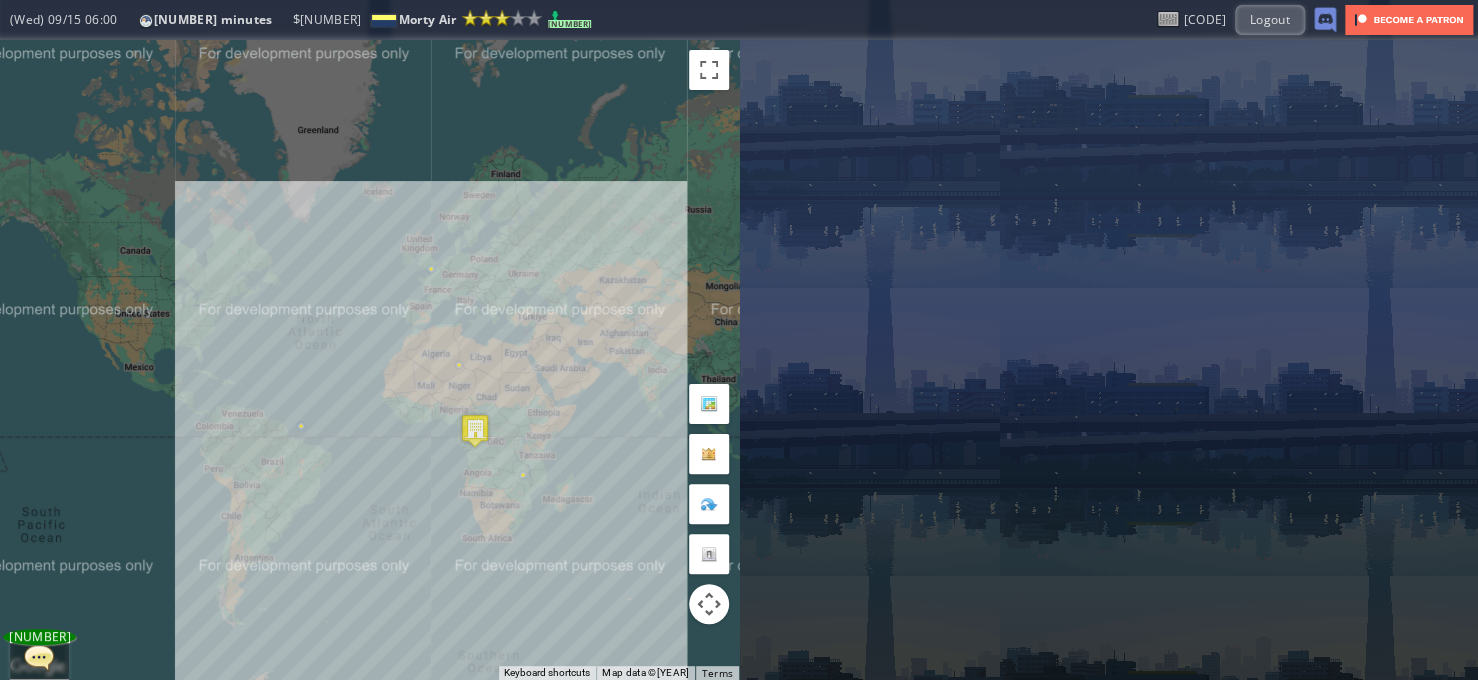 click at bounding box center (475, 430) 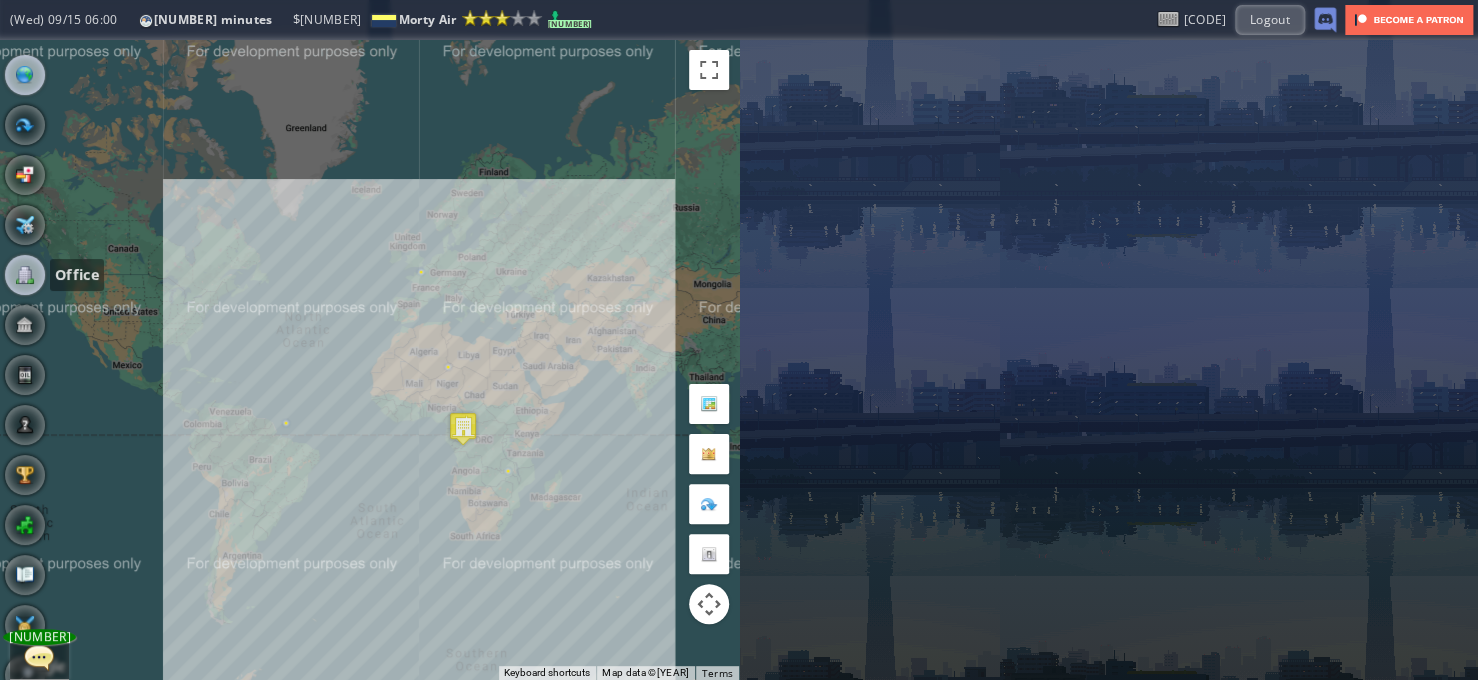 click at bounding box center [25, 275] 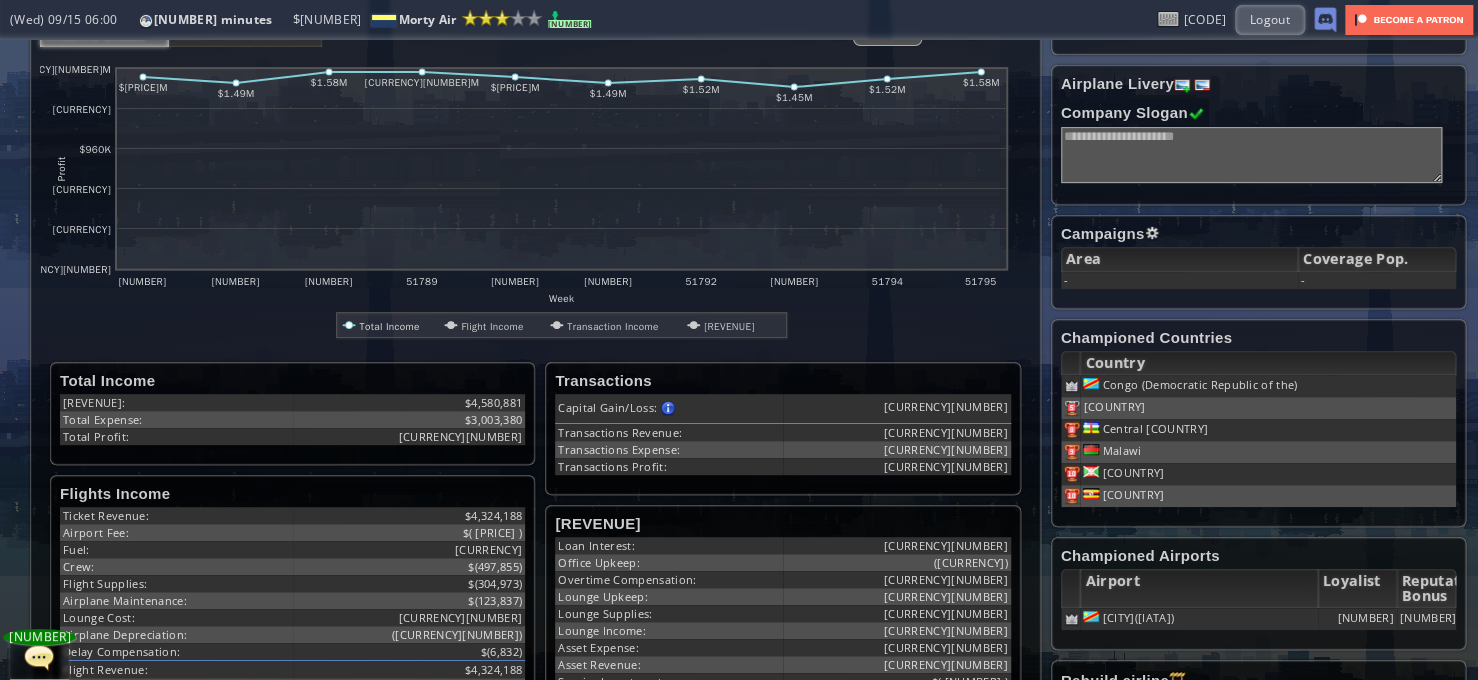scroll, scrollTop: 400, scrollLeft: 0, axis: vertical 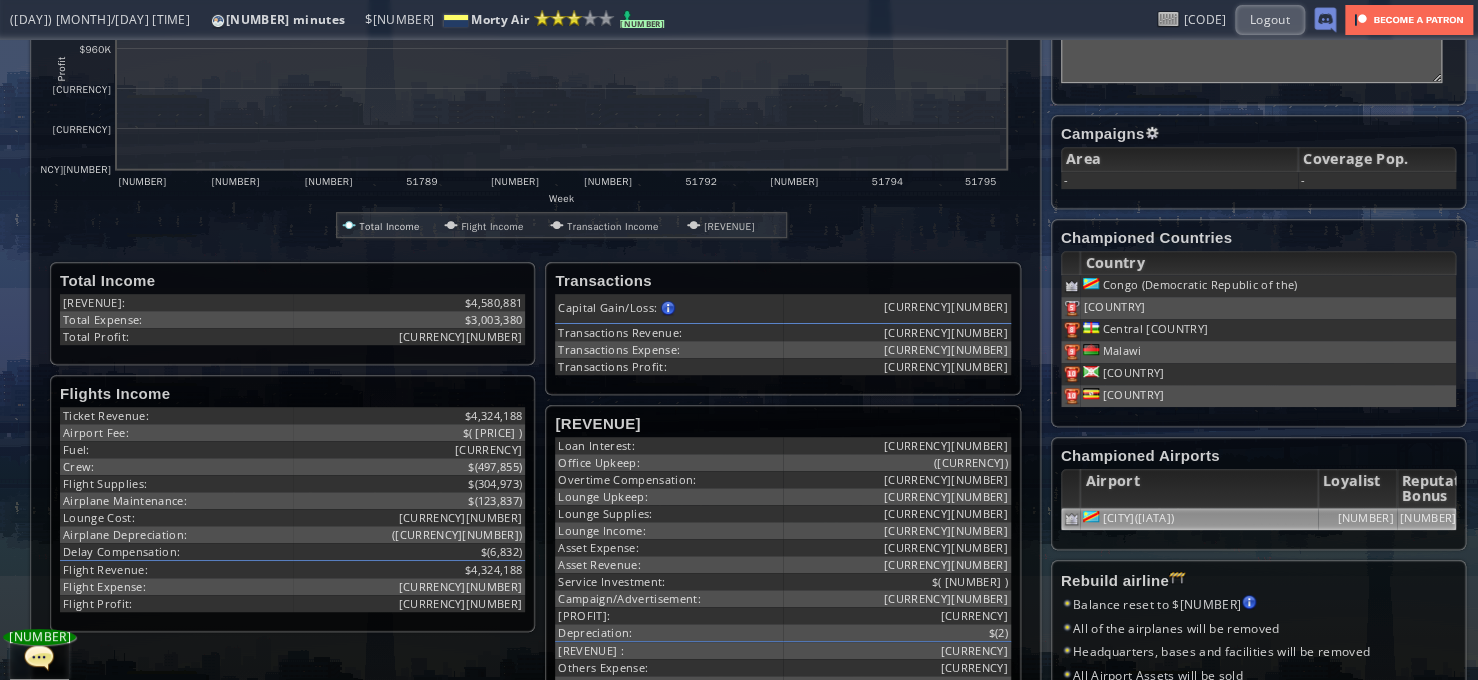 click on "[CITY]([IATA])" at bounding box center [1198, 519] 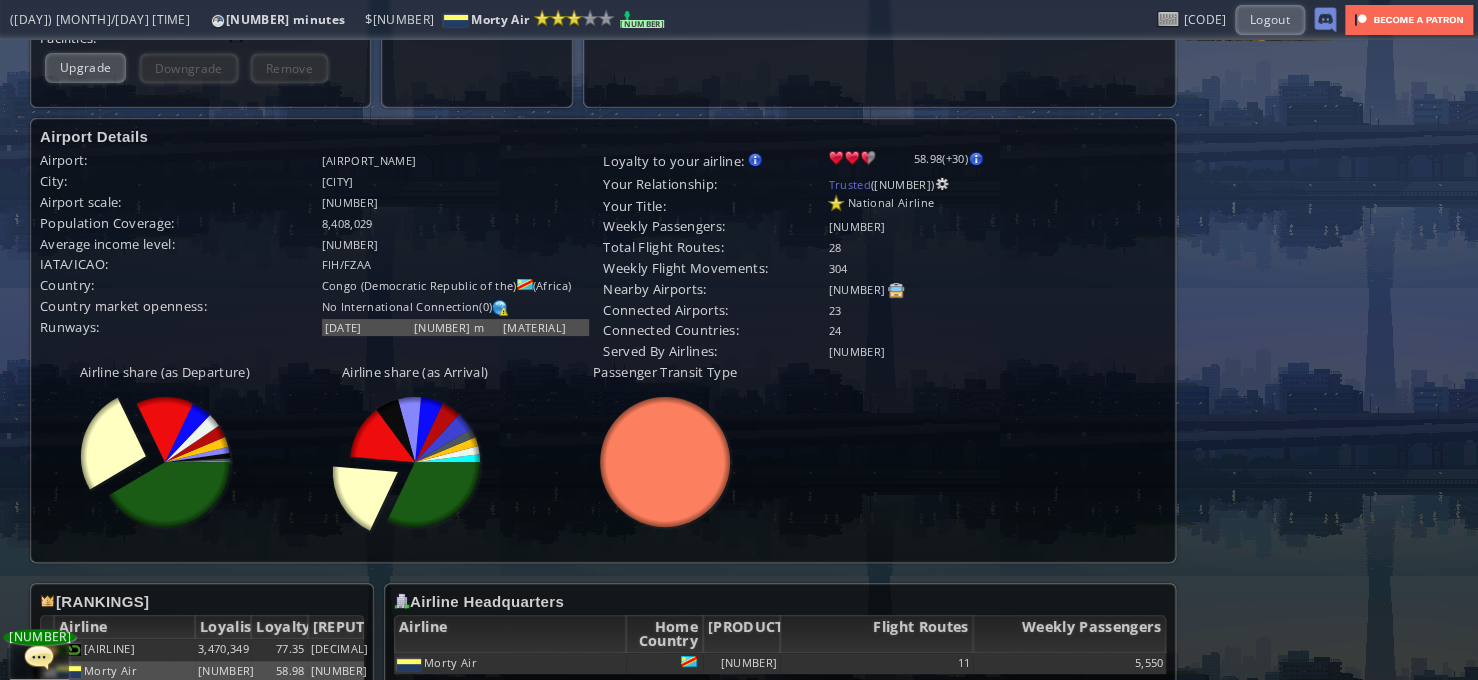 scroll, scrollTop: 612, scrollLeft: 0, axis: vertical 